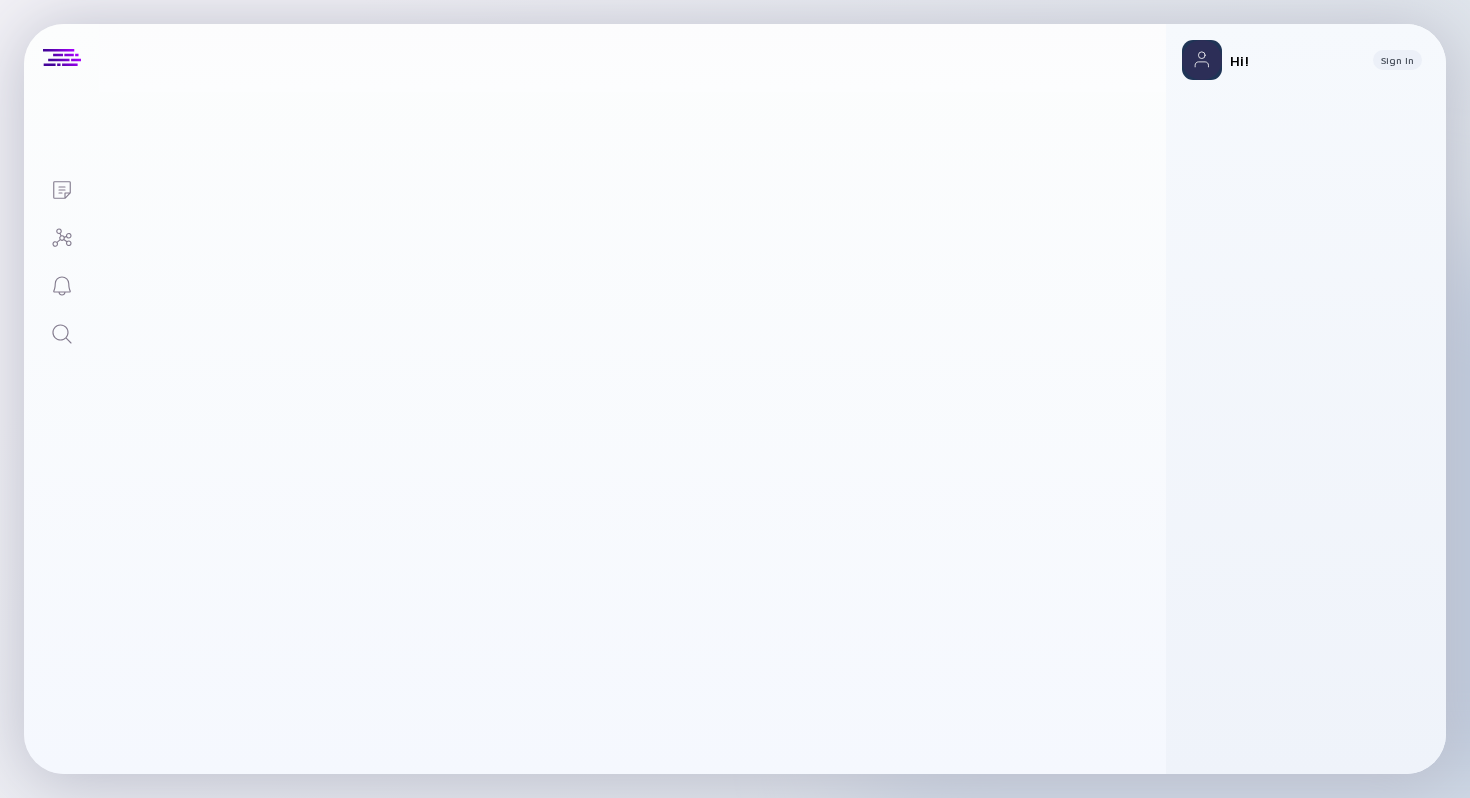 scroll, scrollTop: 0, scrollLeft: 0, axis: both 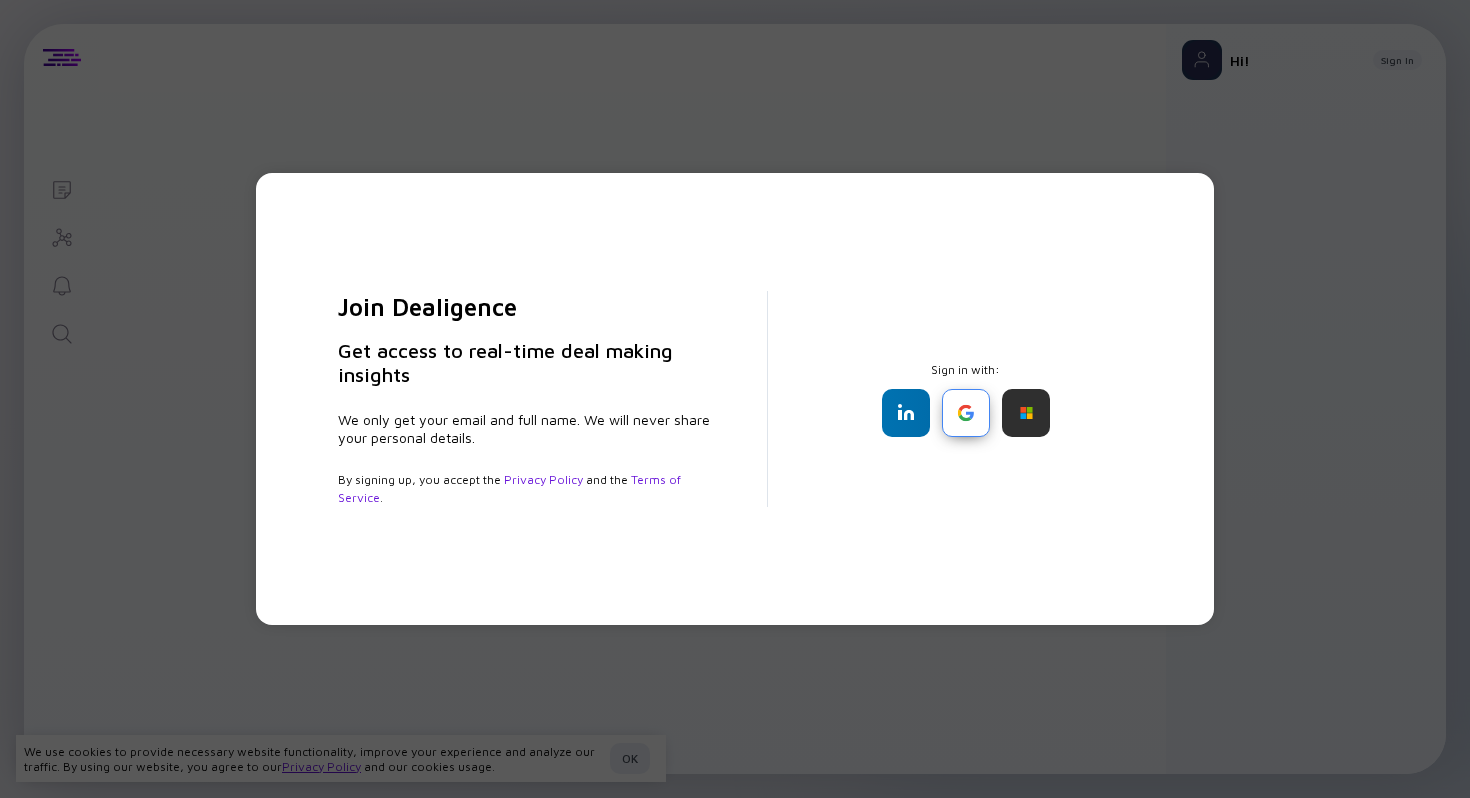 click at bounding box center (966, 413) 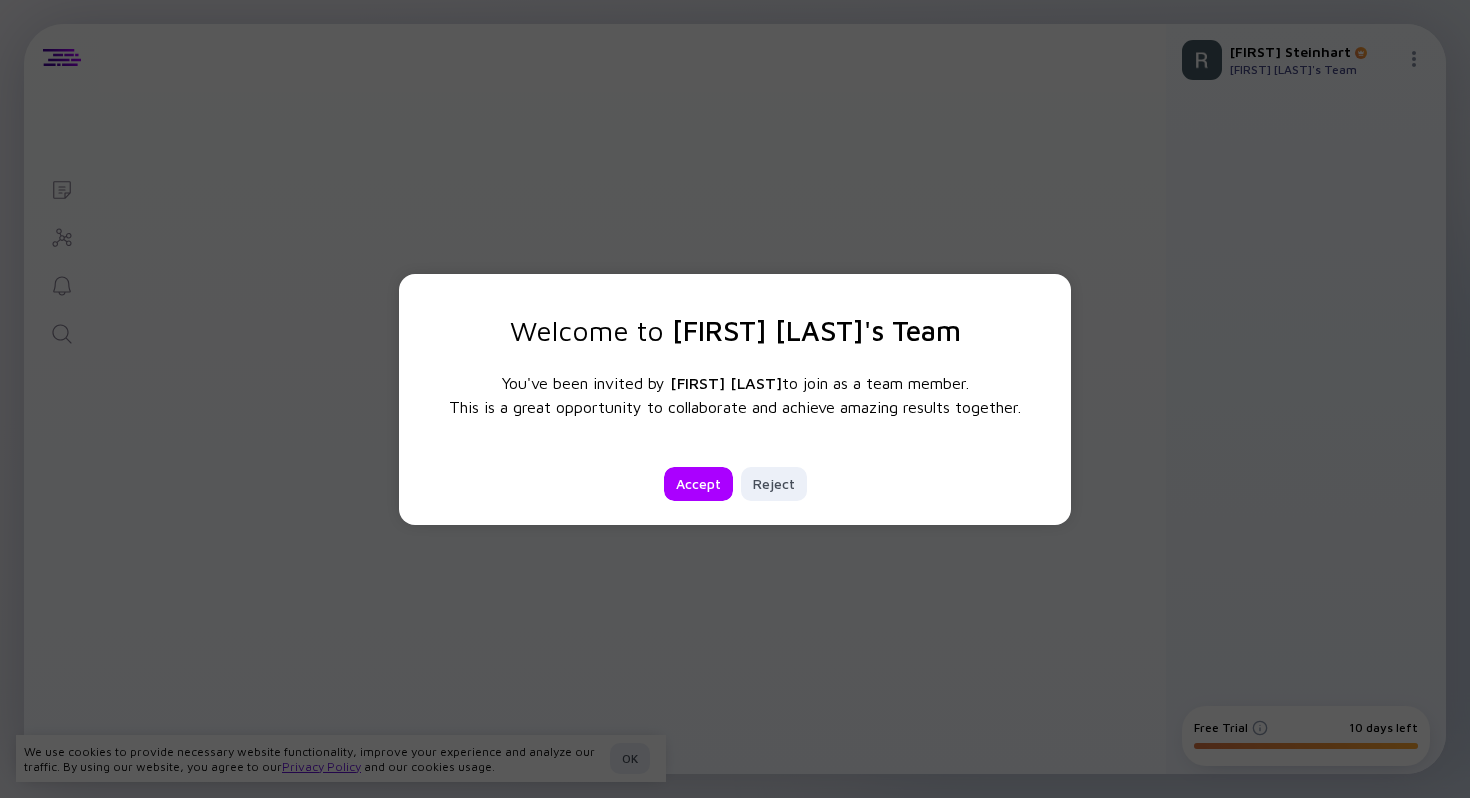 click on "You've been invited by   Omer Bachar  to join as a team member. This is a great opportunity to collaborate and achieve amazing results together." at bounding box center [735, 395] 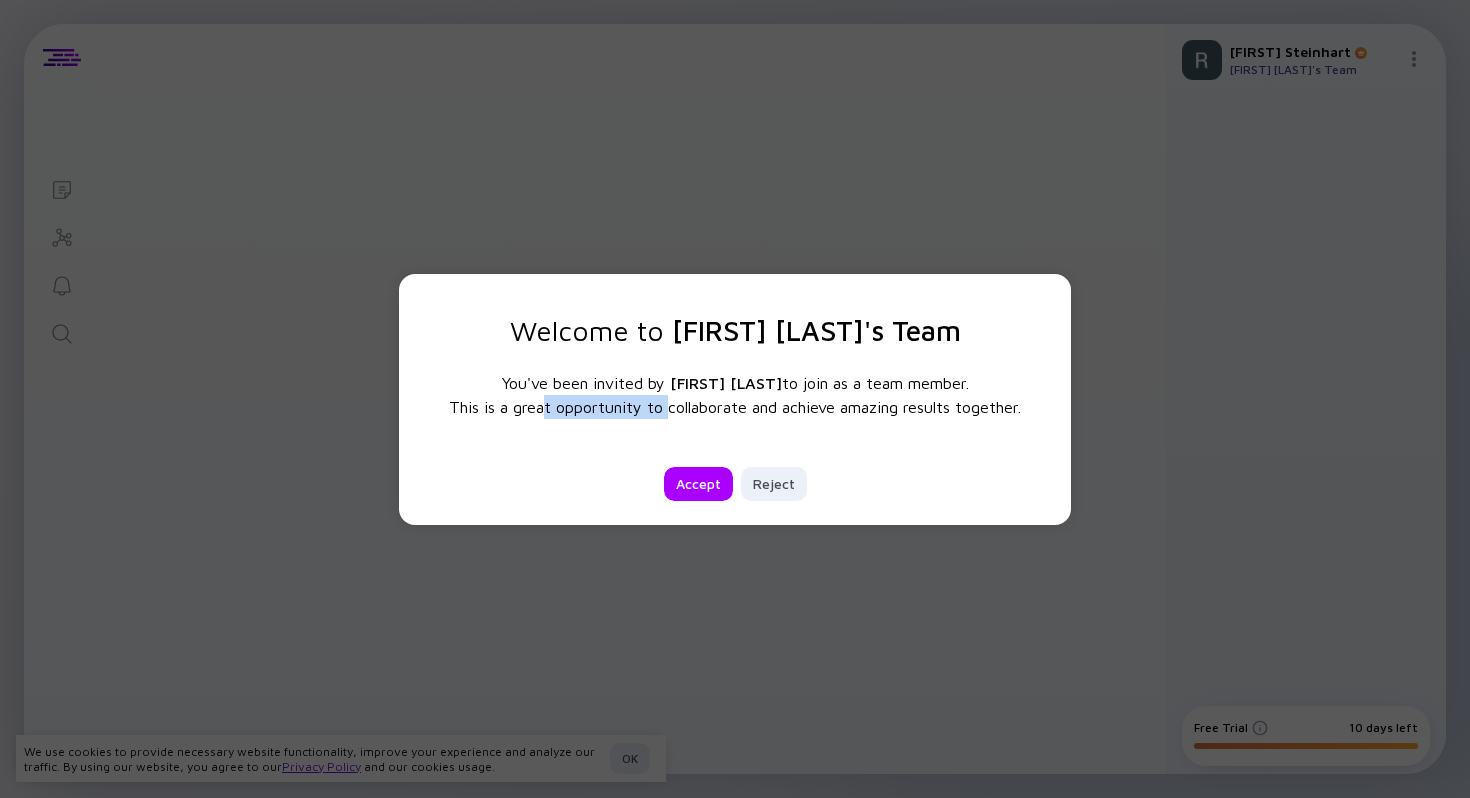 drag, startPoint x: 545, startPoint y: 404, endPoint x: 665, endPoint y: 410, distance: 120.14991 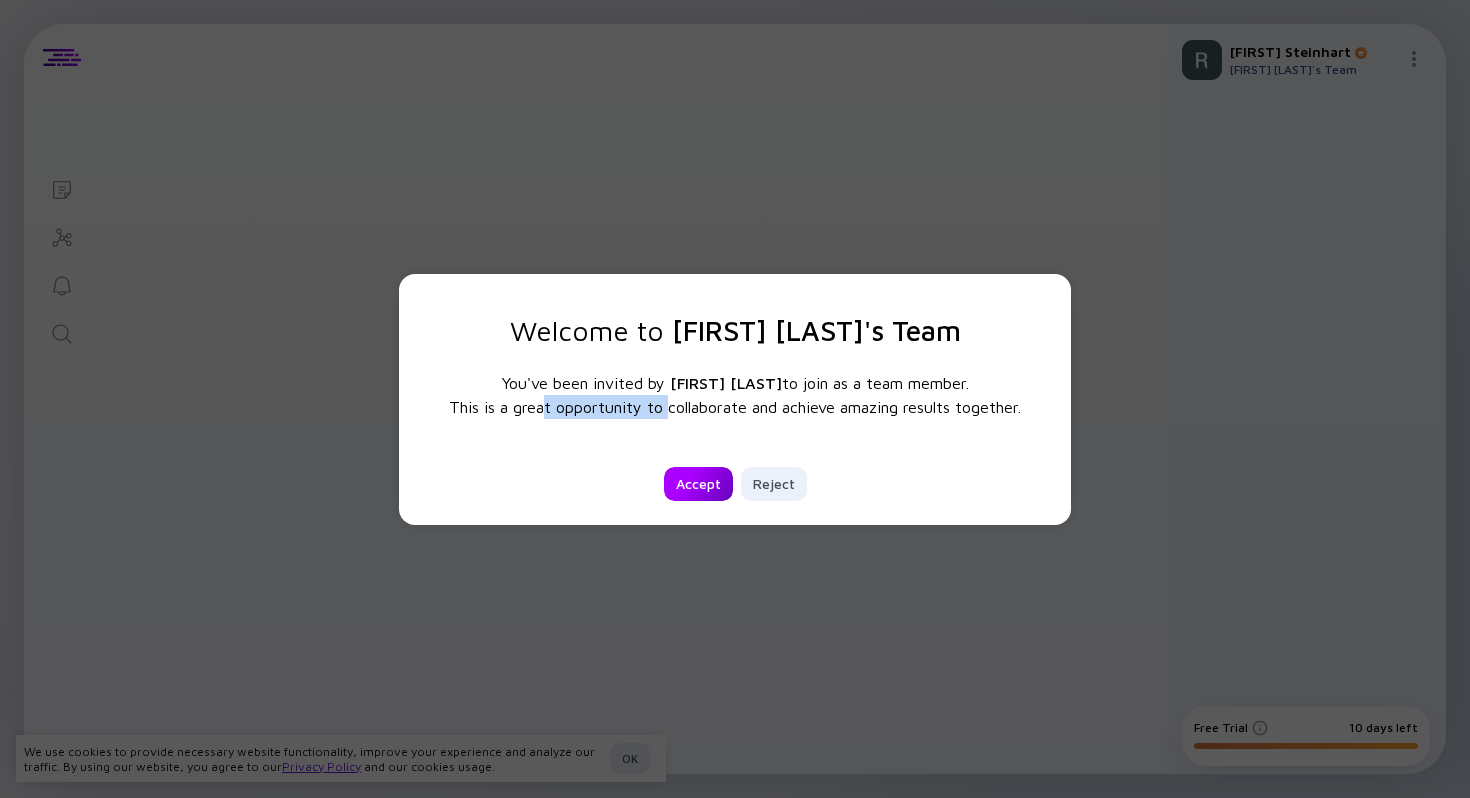 click on "Accept" at bounding box center (698, 484) 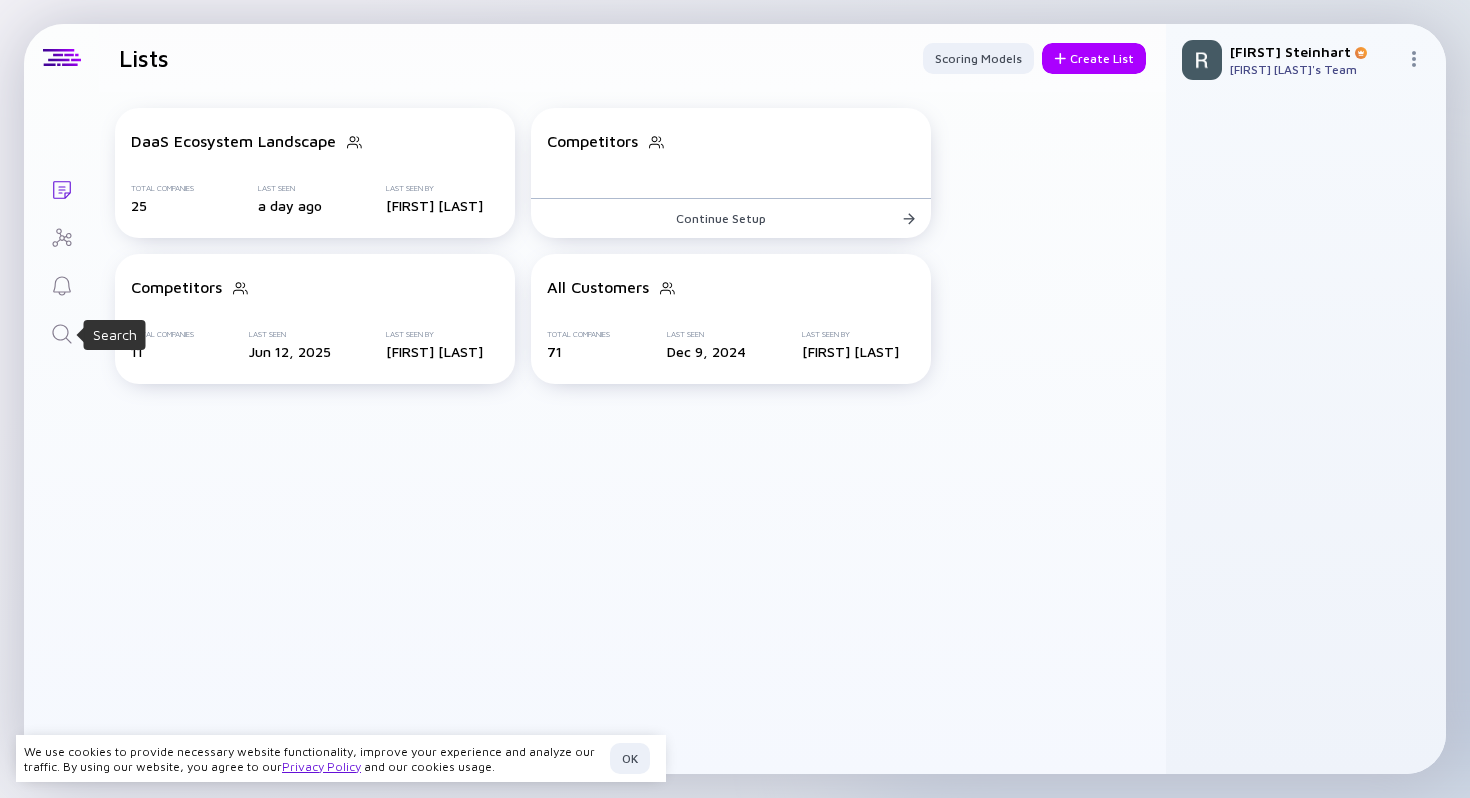 click 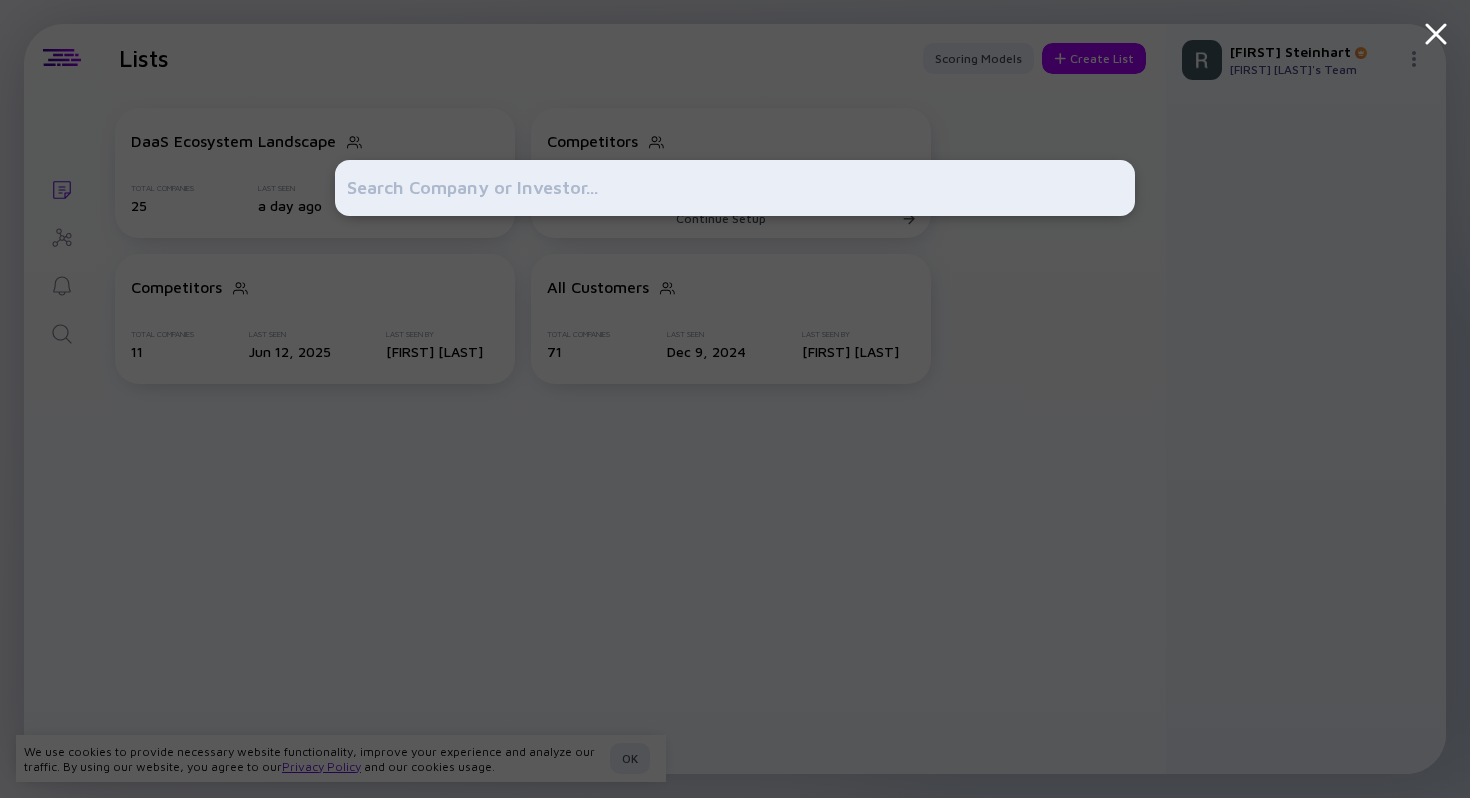 click at bounding box center (735, 188) 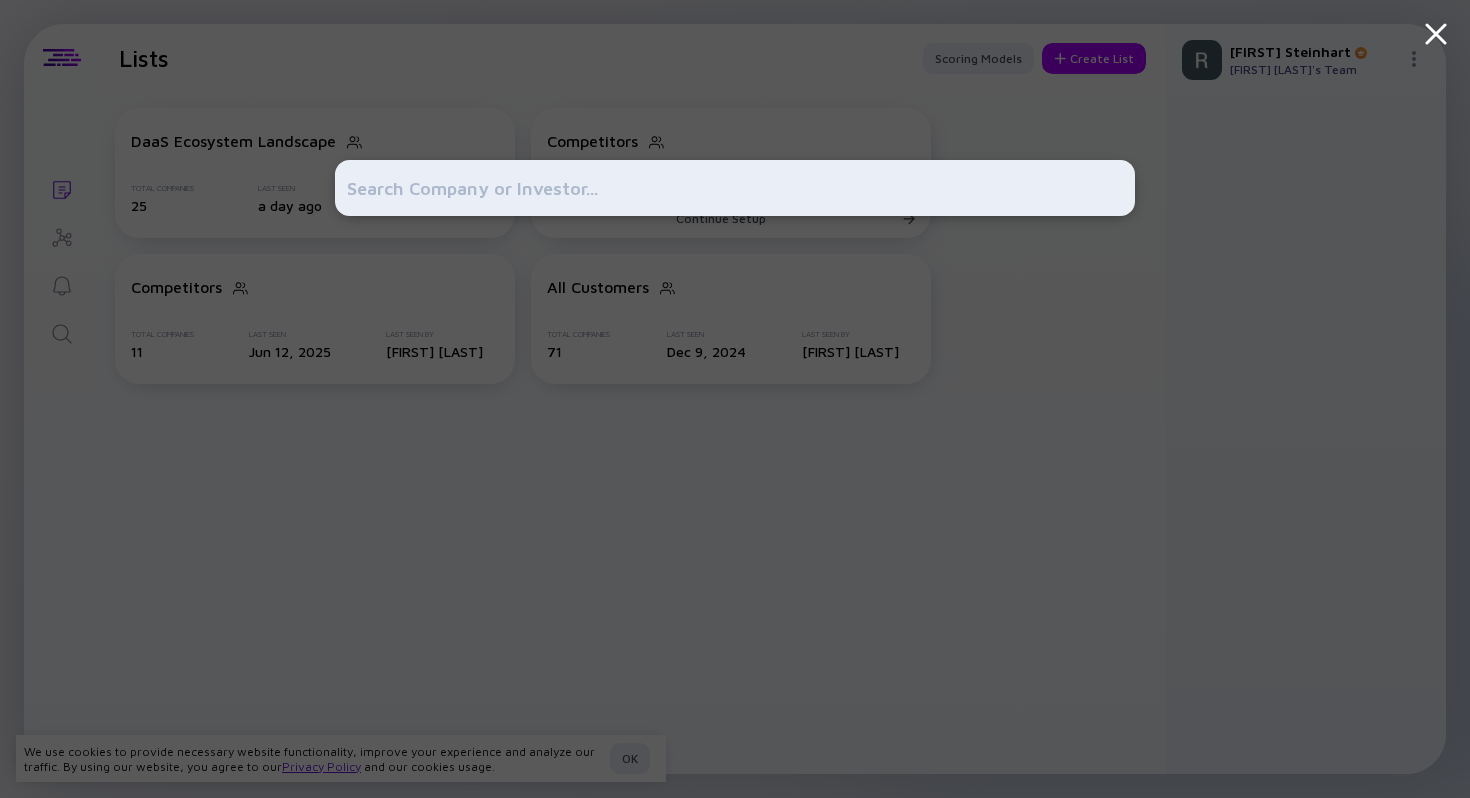 paste on "Cobalt ID" 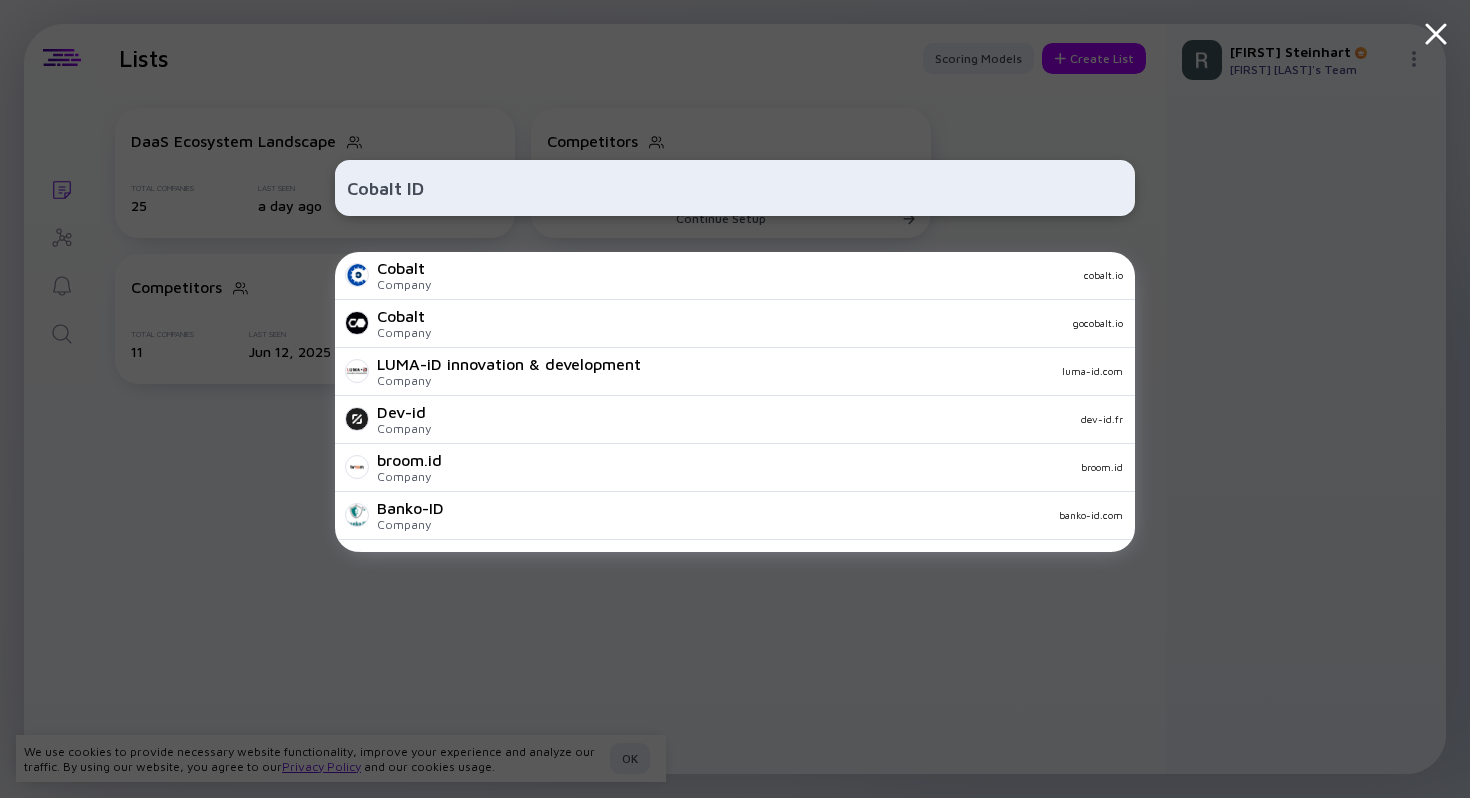 click on "Cobalt ID" at bounding box center (735, 188) 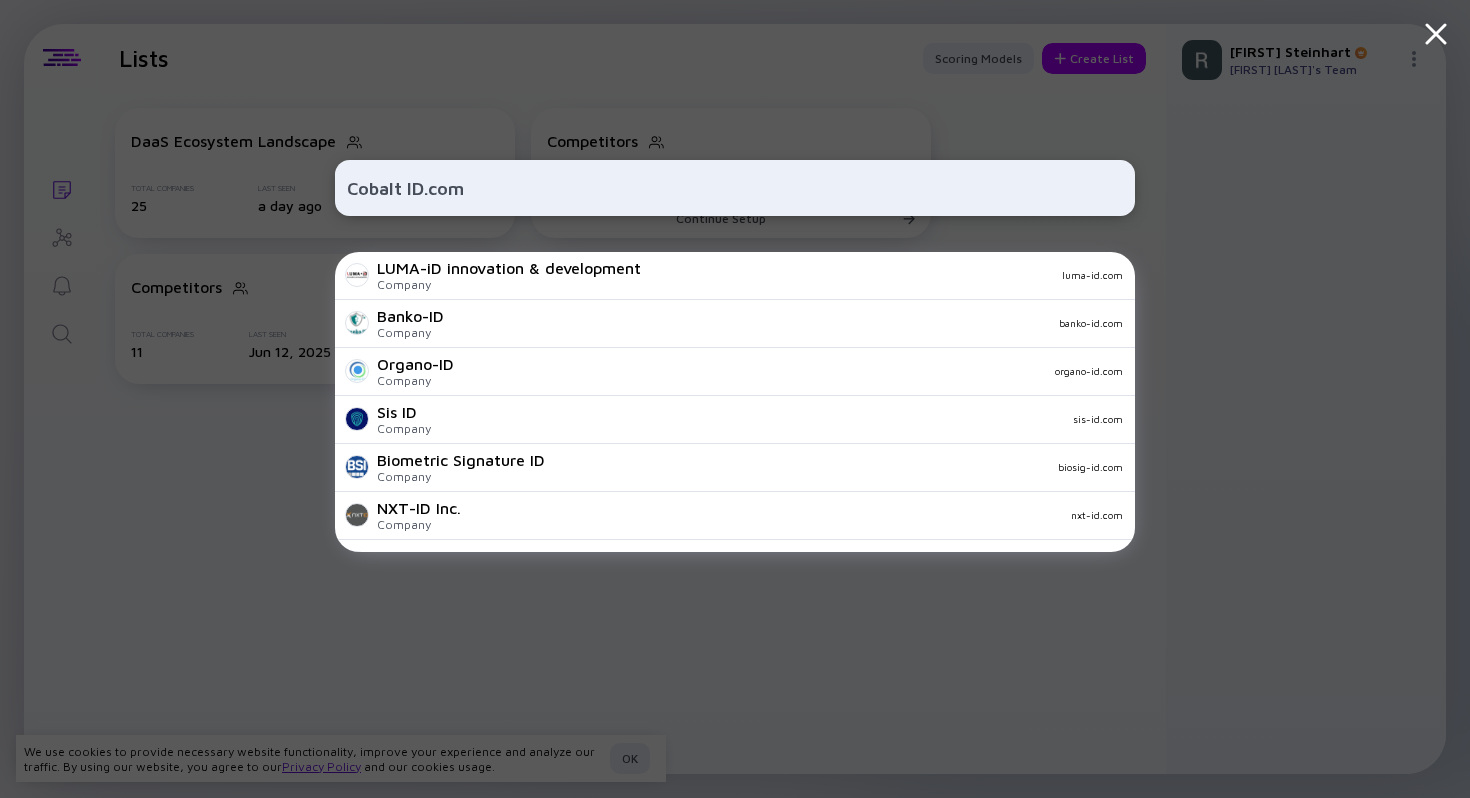 type on "Cobalt ID.com" 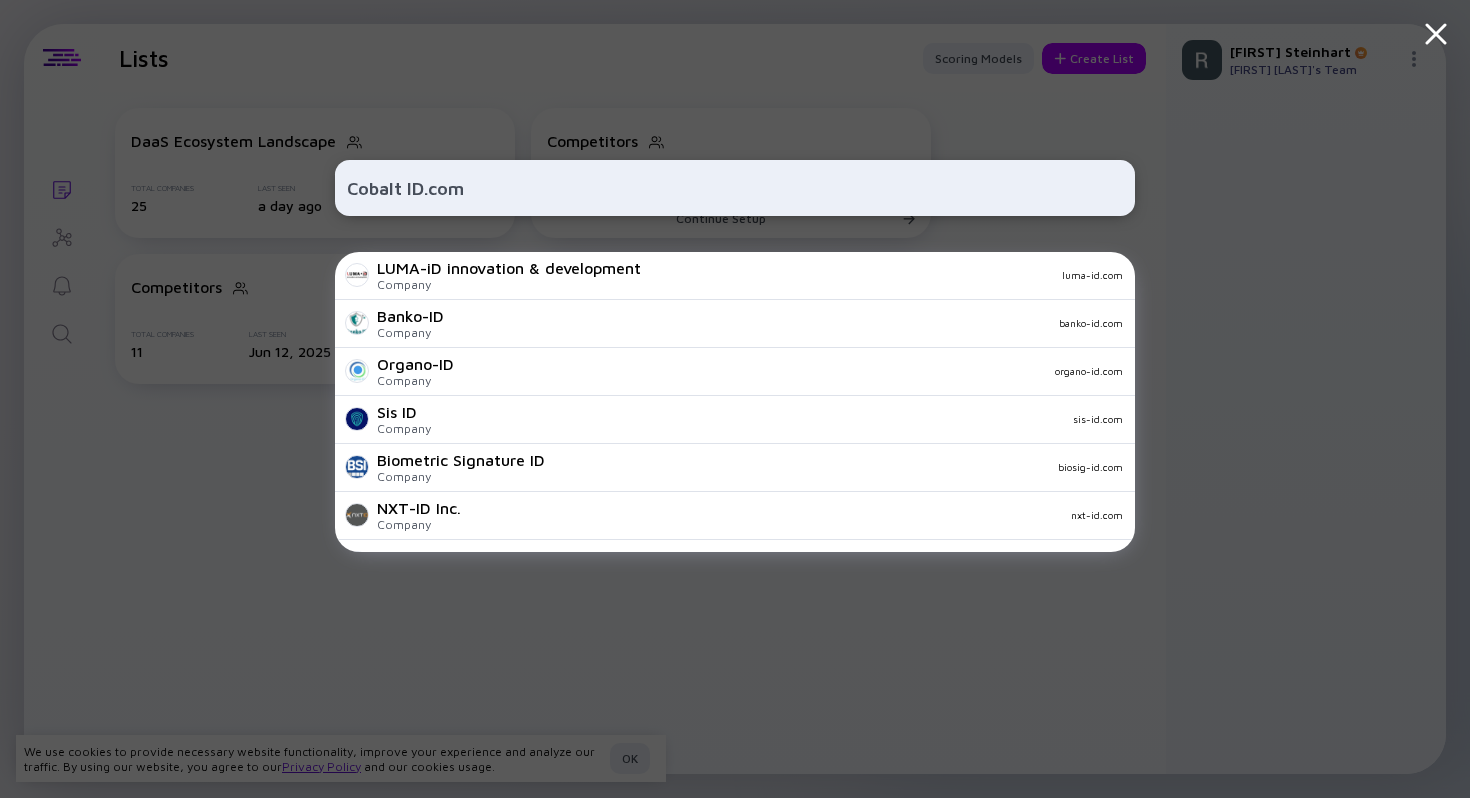 drag, startPoint x: 633, startPoint y: 199, endPoint x: 275, endPoint y: 183, distance: 358.35736 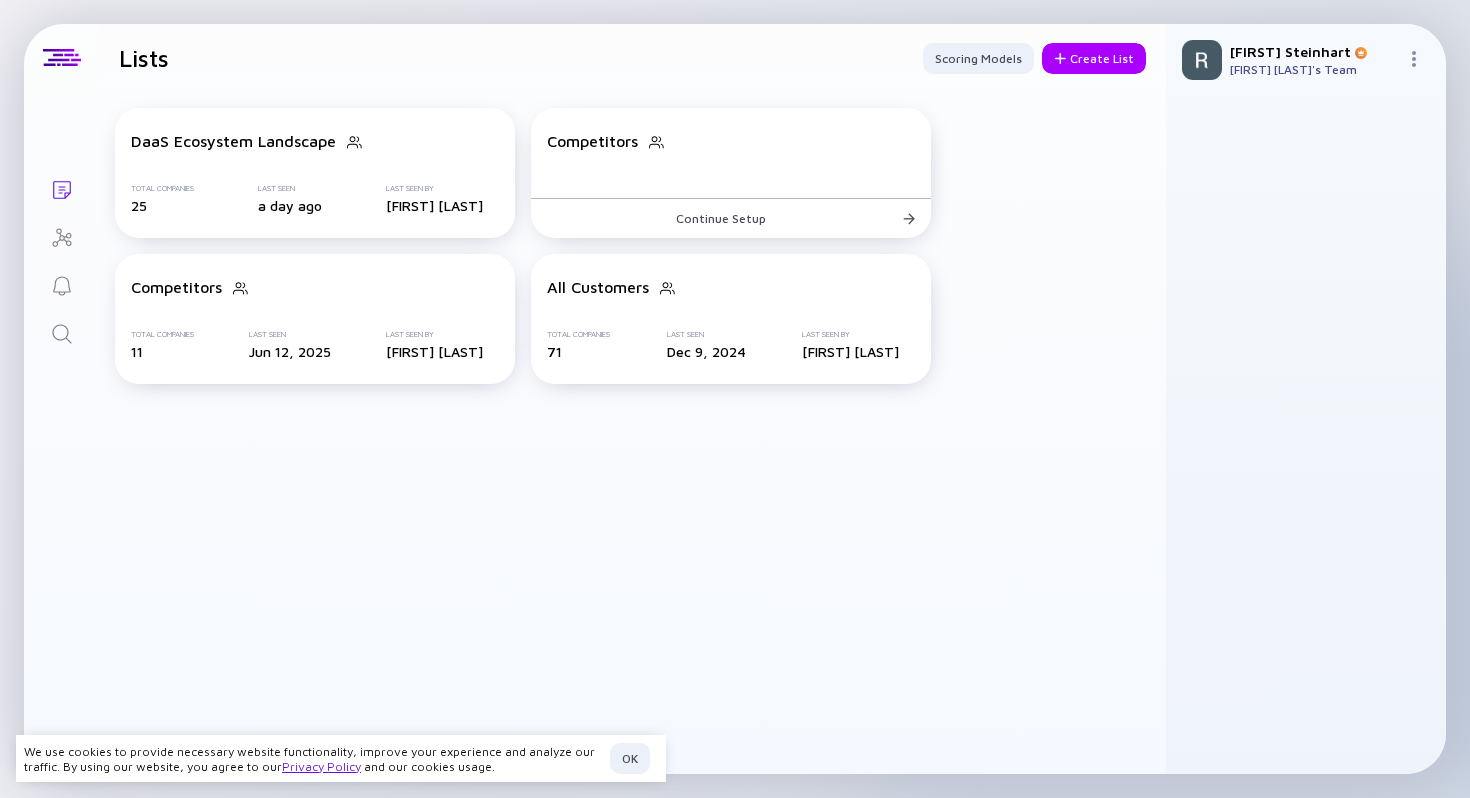click 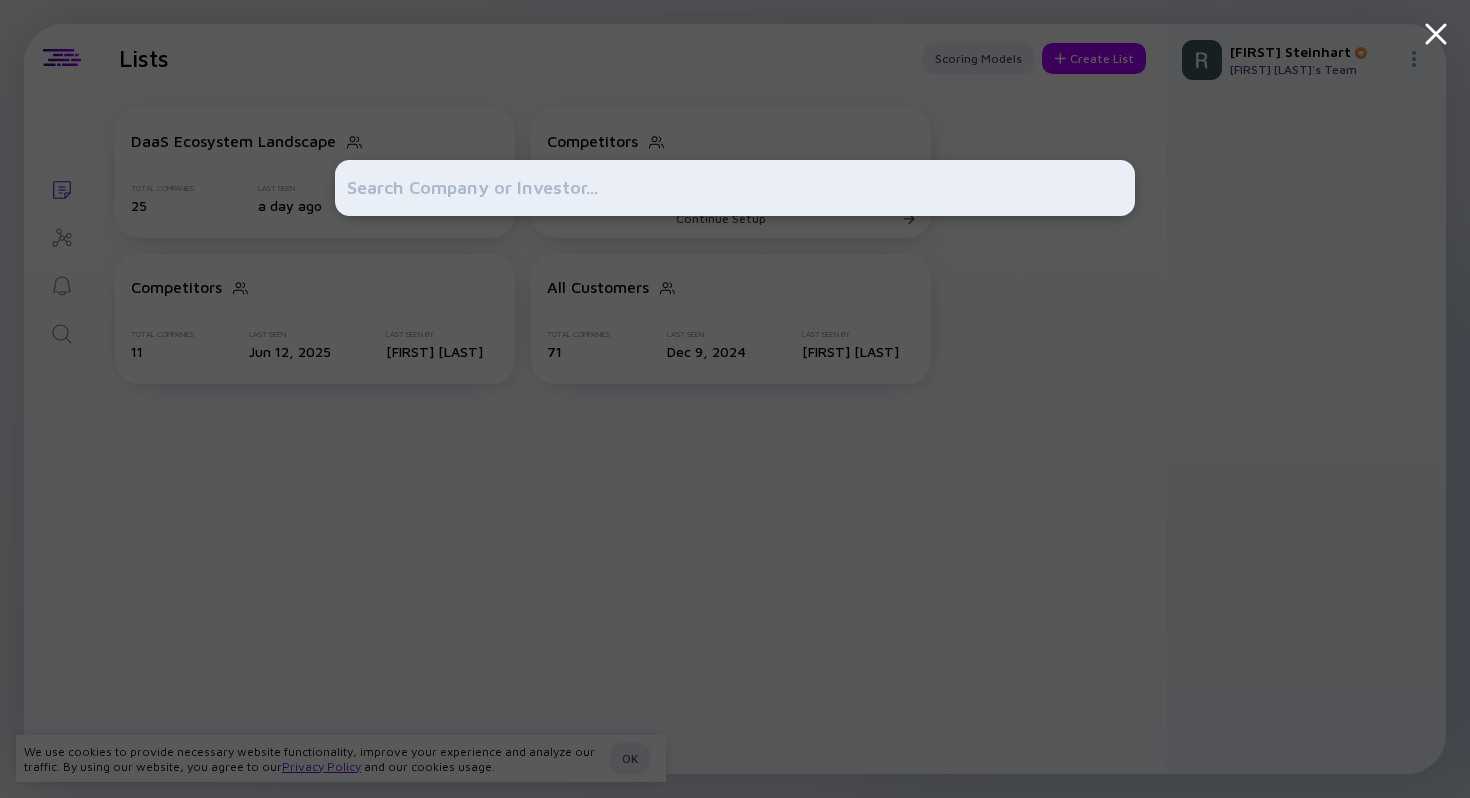 click at bounding box center (735, 188) 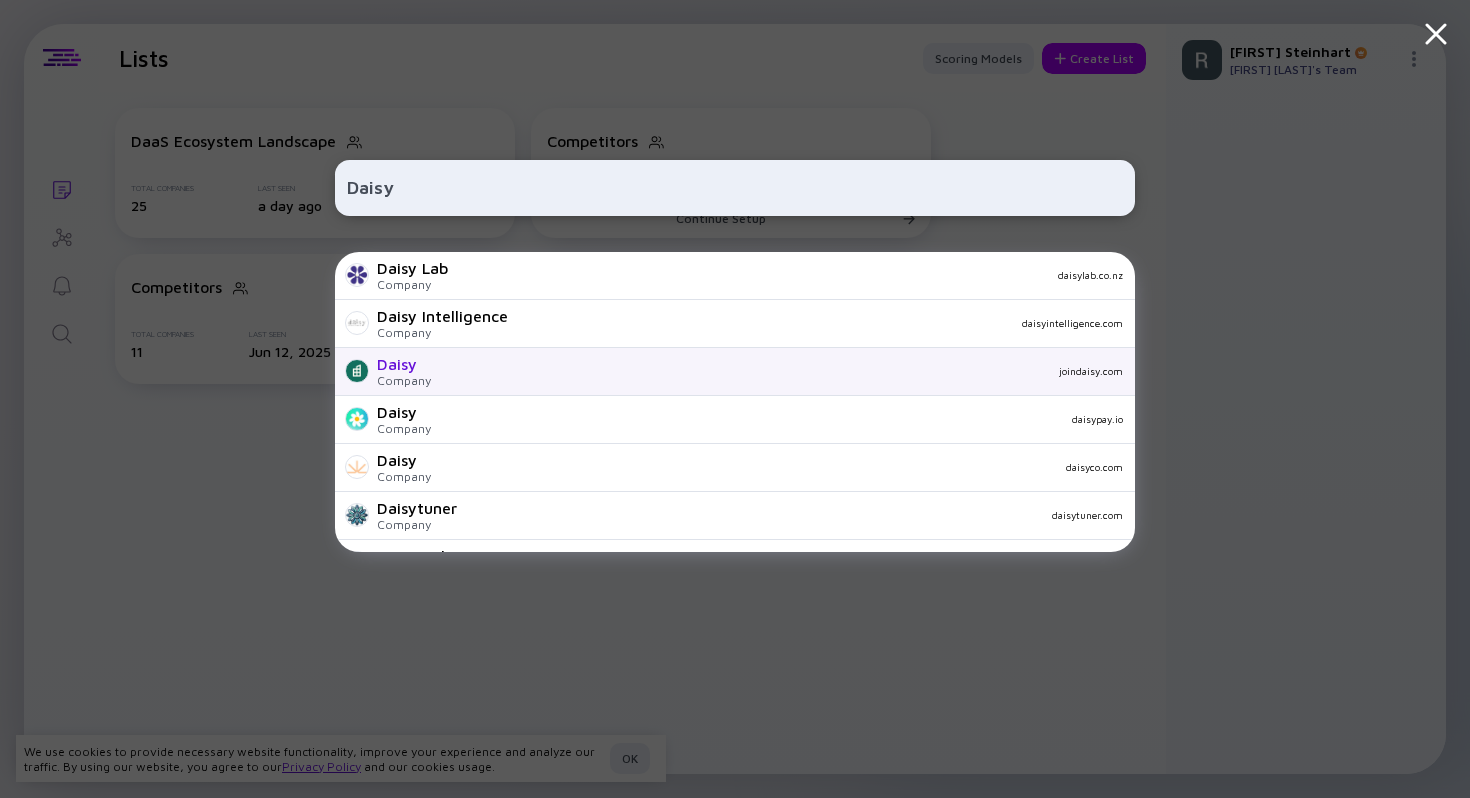 type on "Daisy" 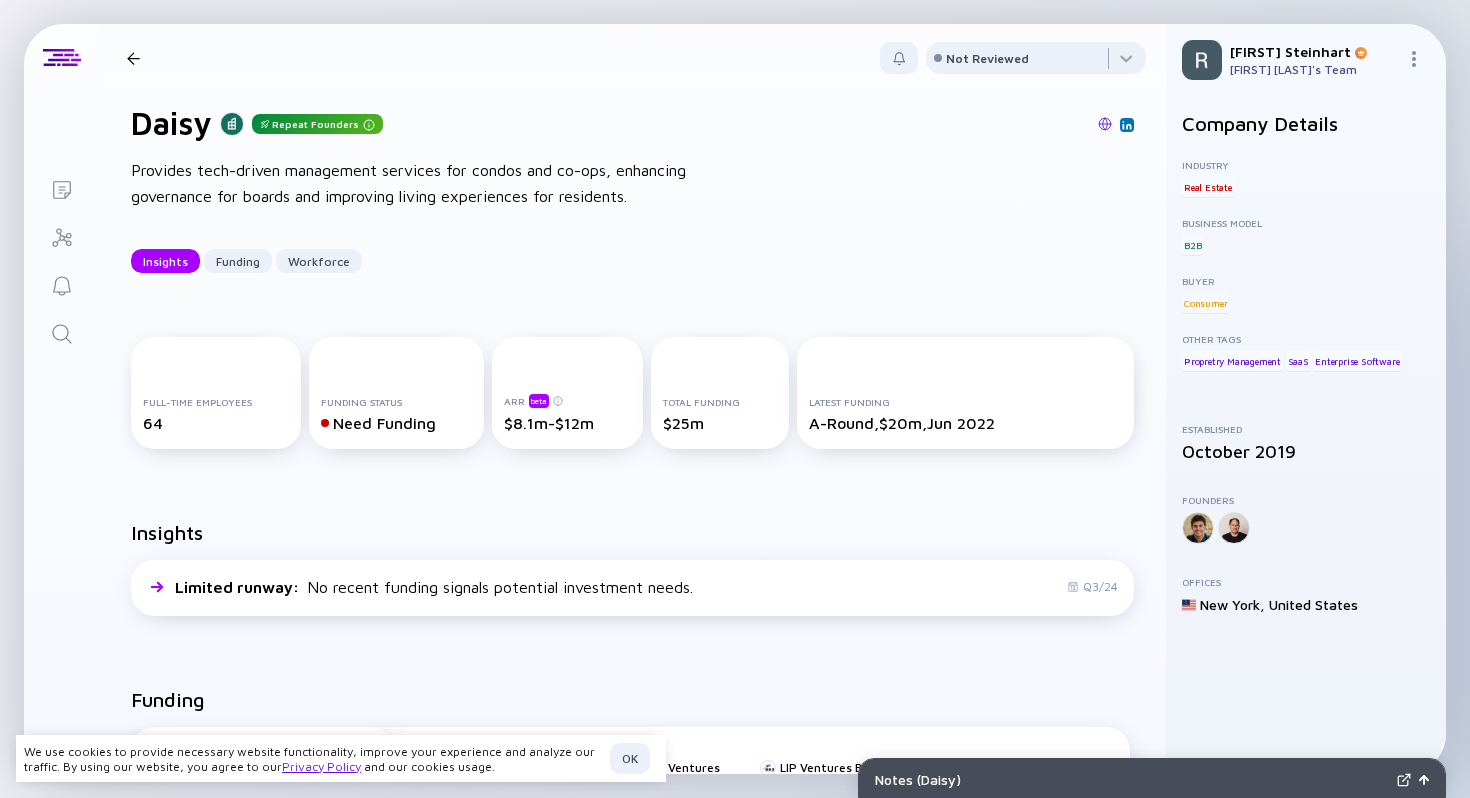 scroll, scrollTop: 396, scrollLeft: 0, axis: vertical 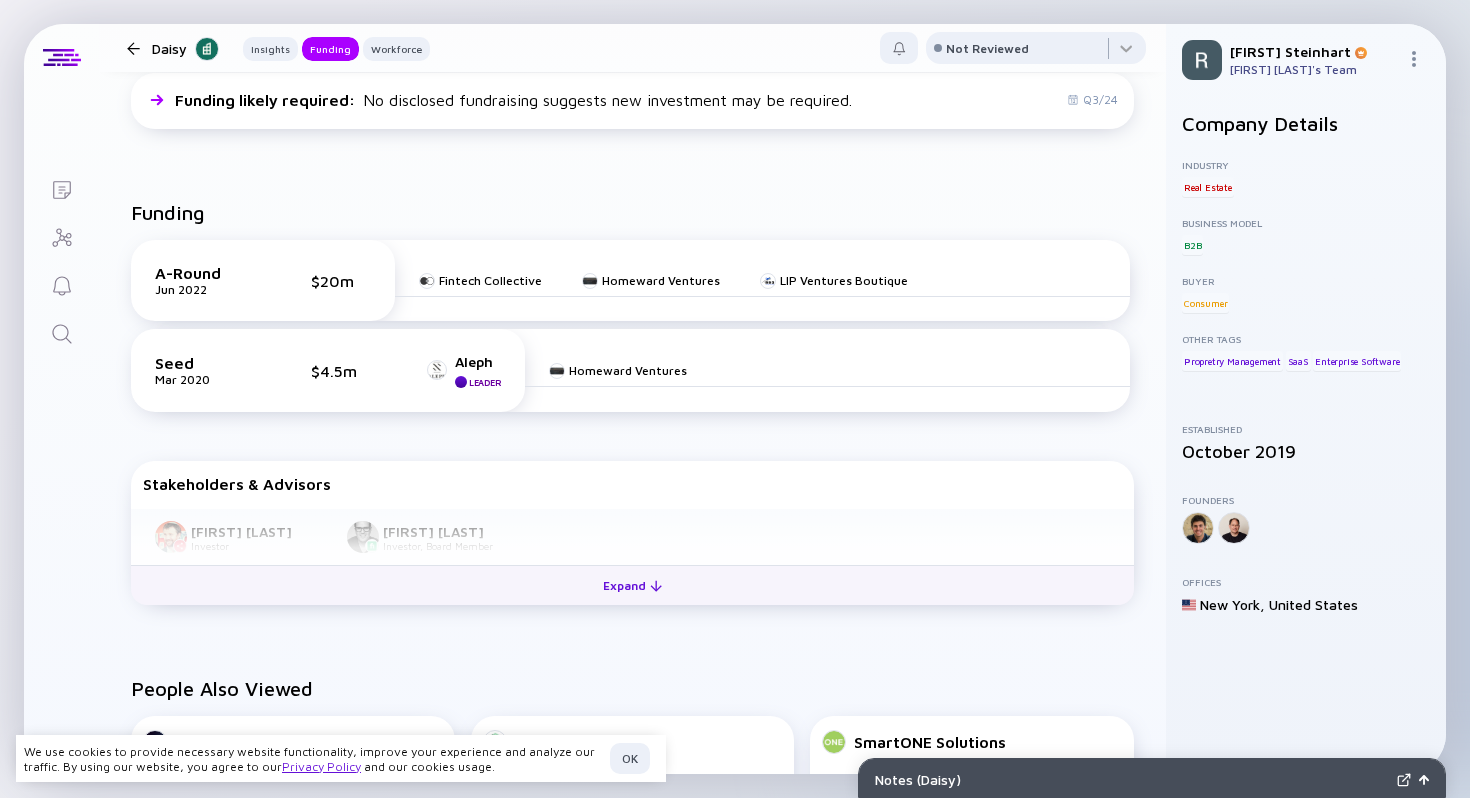 click on "Expand" at bounding box center [632, 585] 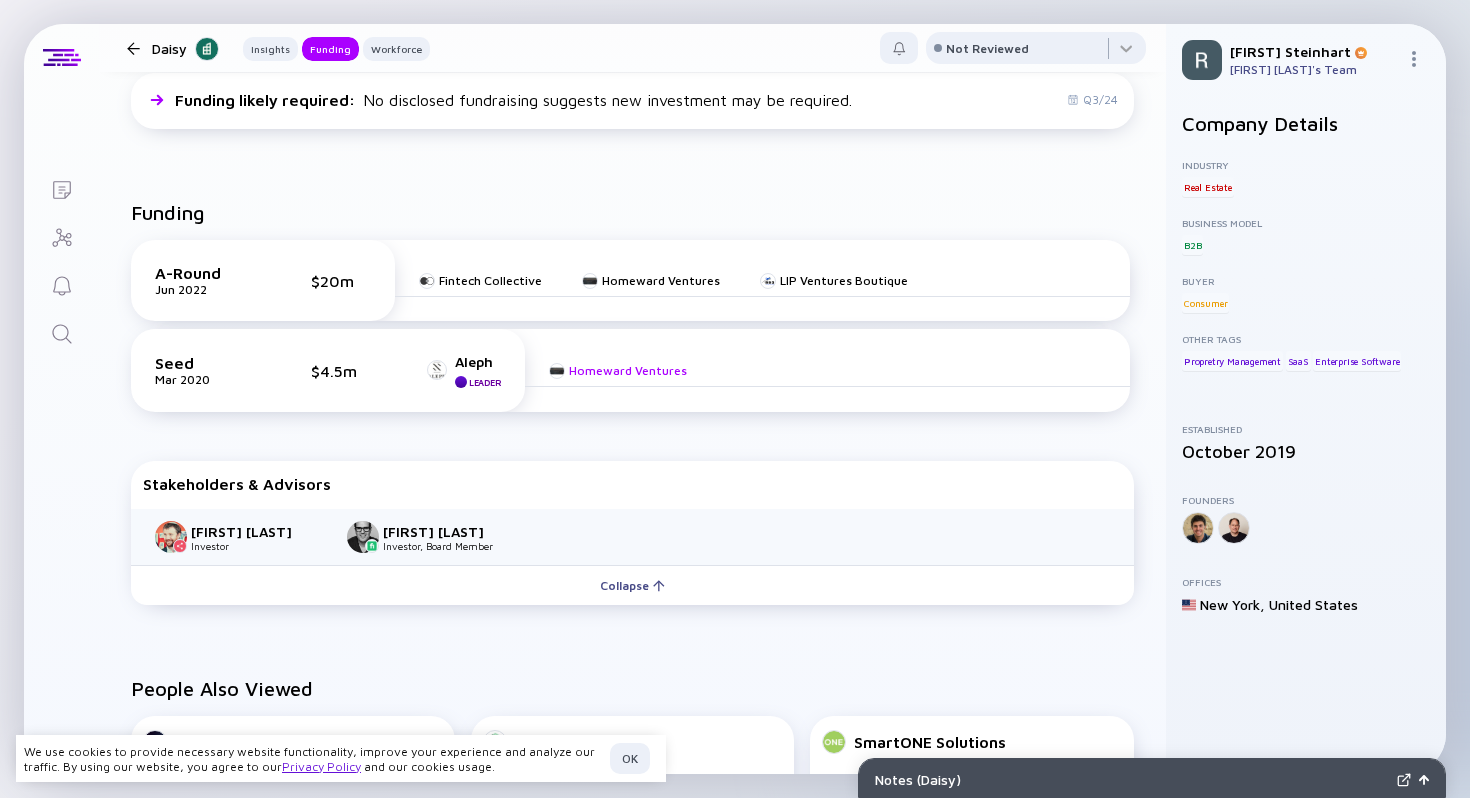 click on "Homeward Ventures" at bounding box center [628, 370] 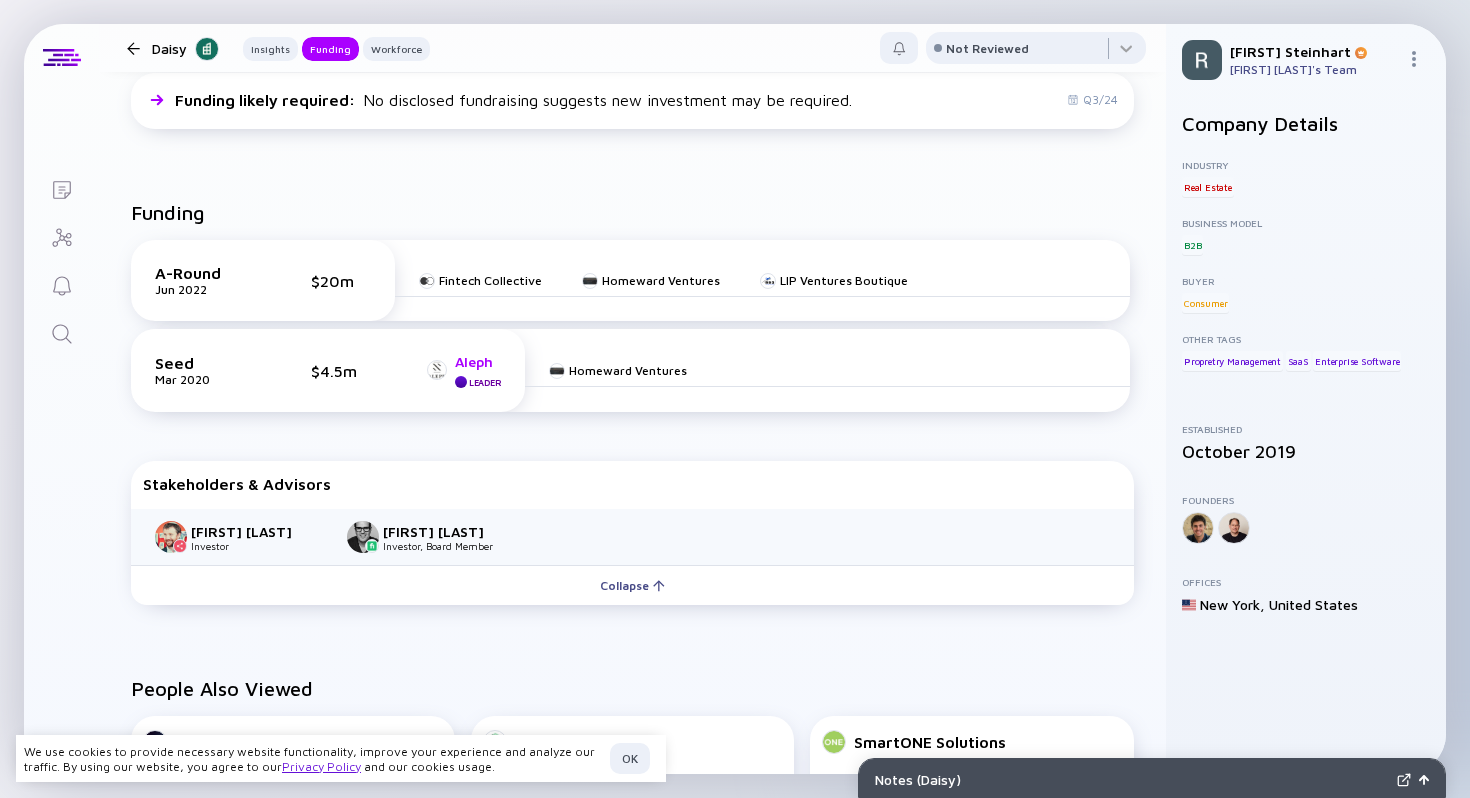 click on "Aleph" at bounding box center [478, 361] 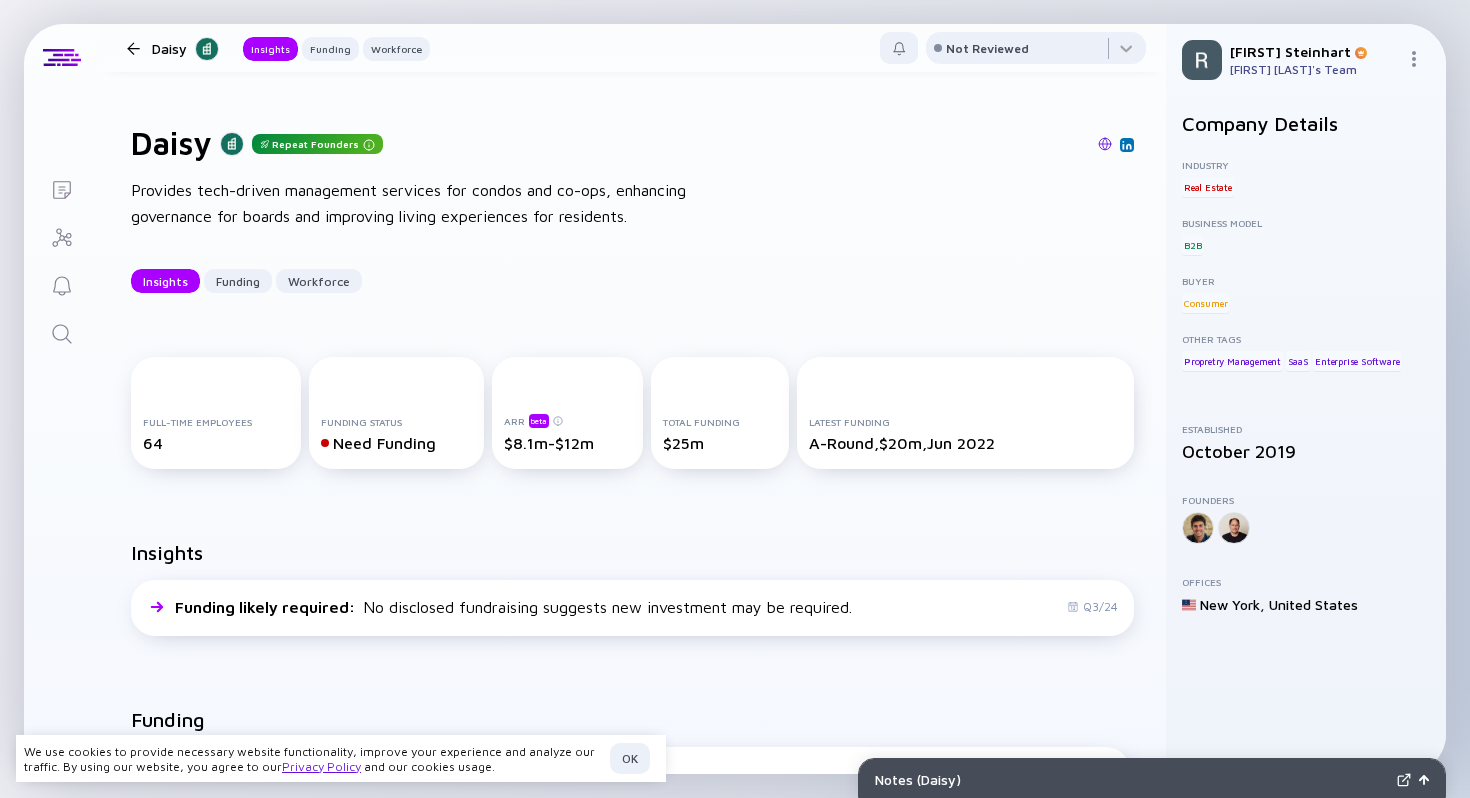 scroll, scrollTop: 0, scrollLeft: 0, axis: both 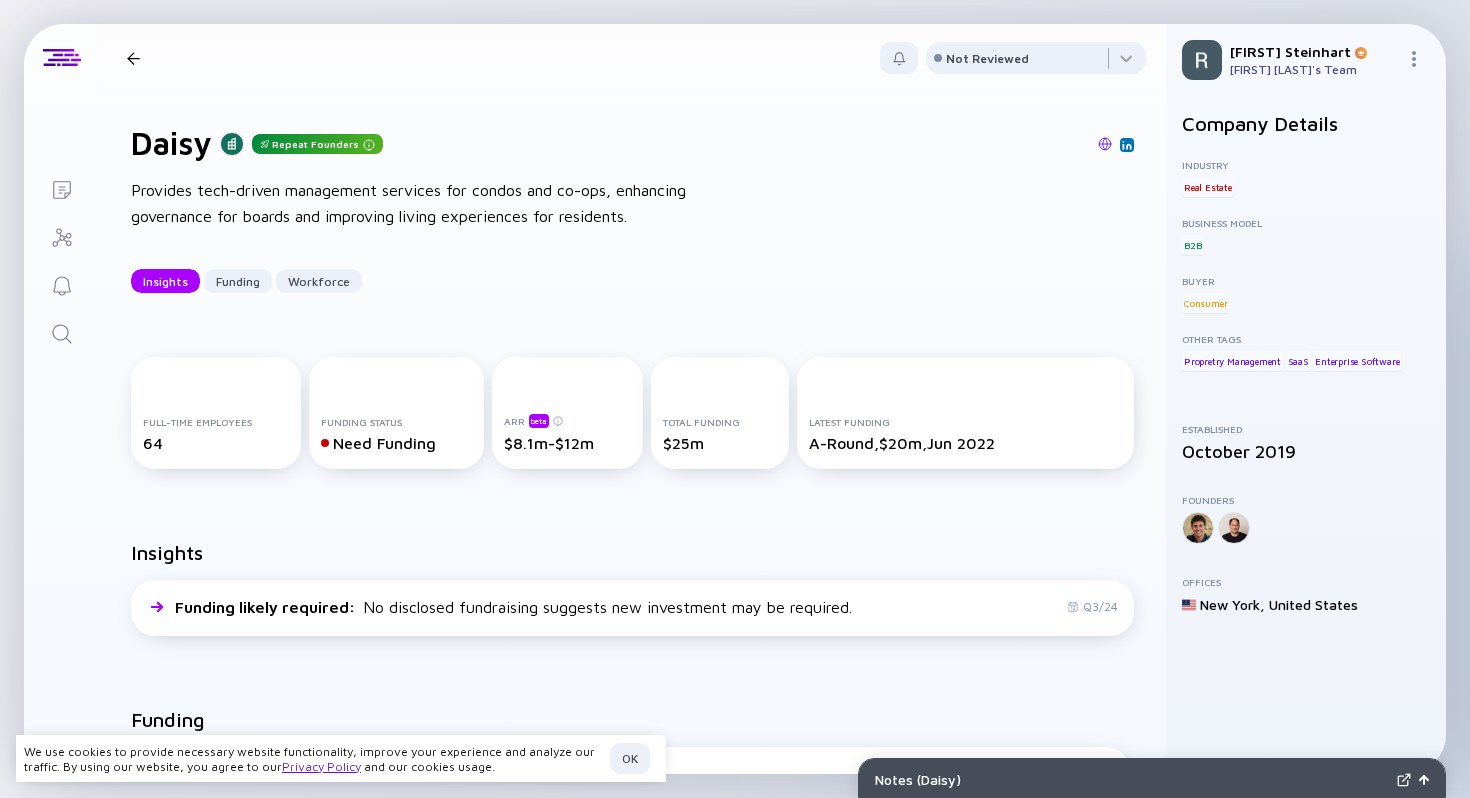 click on "Repeat Founders" at bounding box center (317, 144) 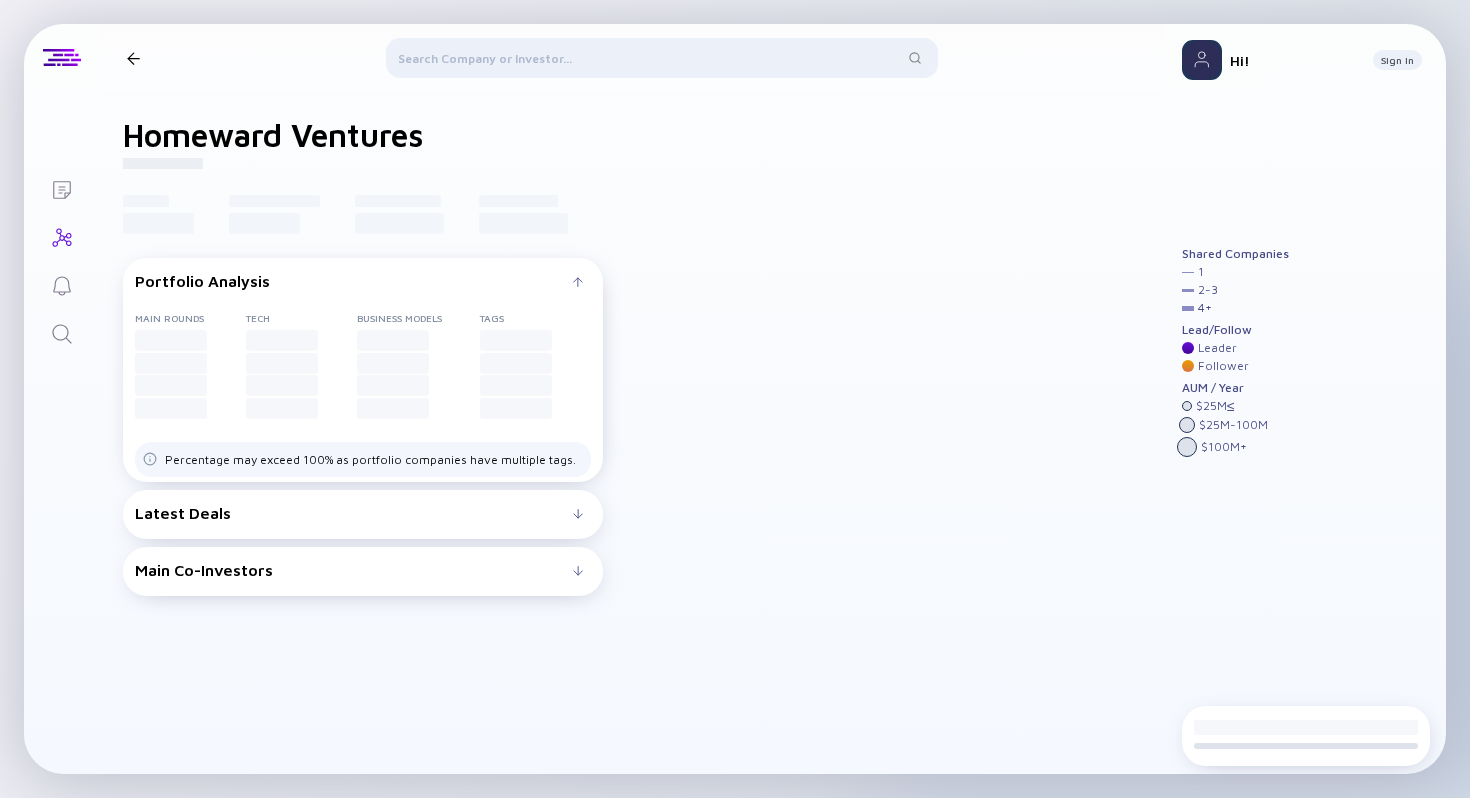 scroll, scrollTop: 0, scrollLeft: 0, axis: both 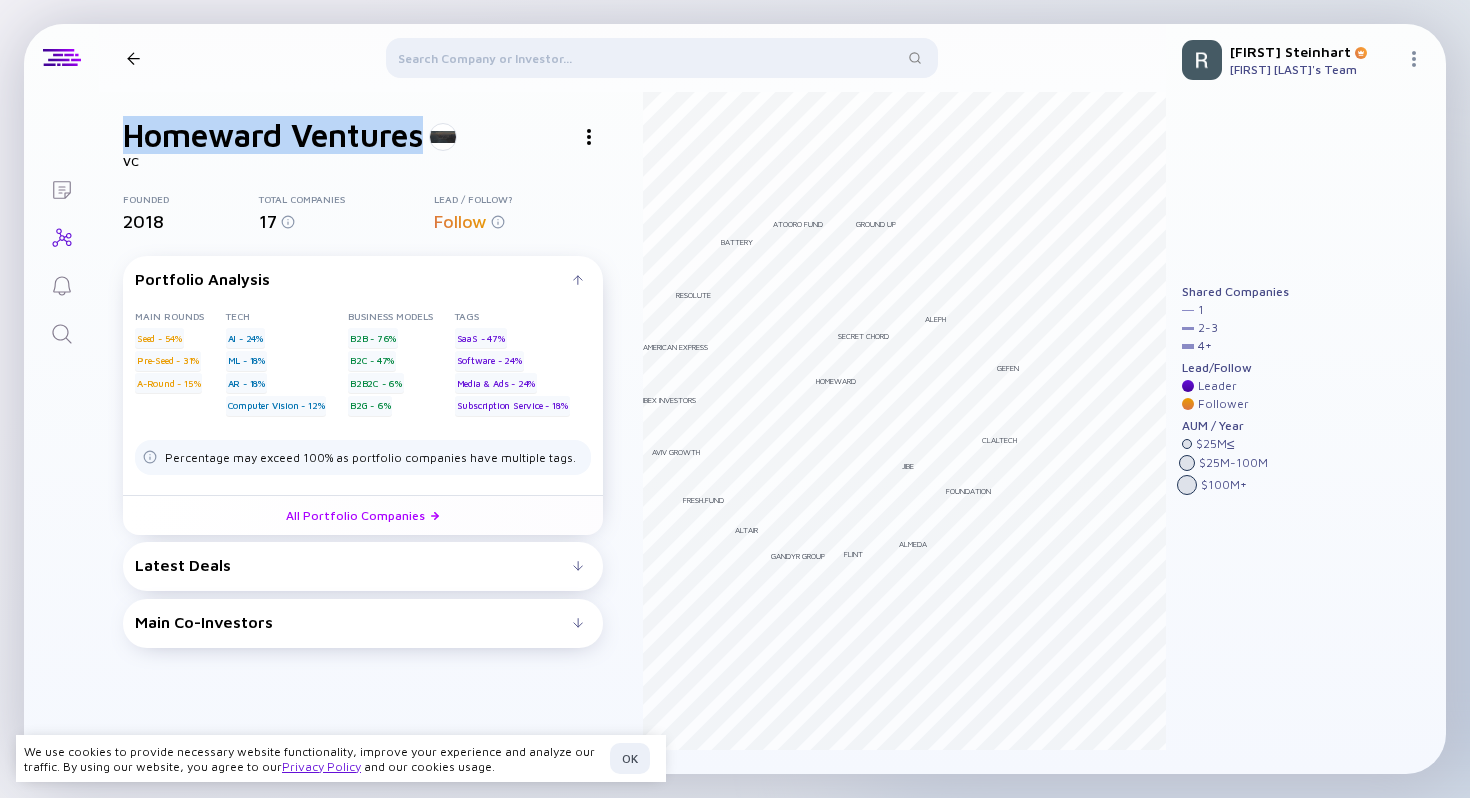 drag, startPoint x: 120, startPoint y: 135, endPoint x: 427, endPoint y: 141, distance: 307.05862 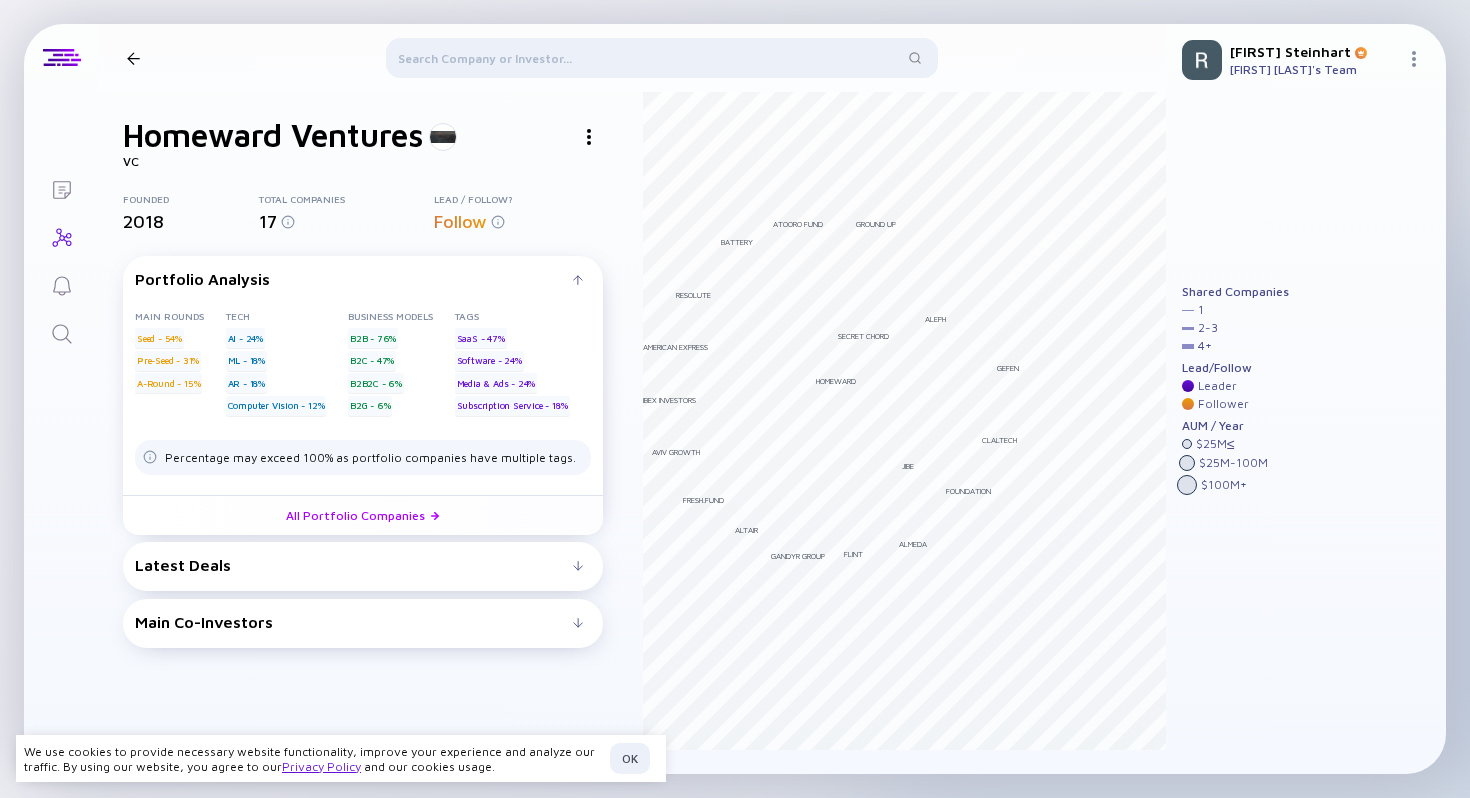 click at bounding box center [133, 58] 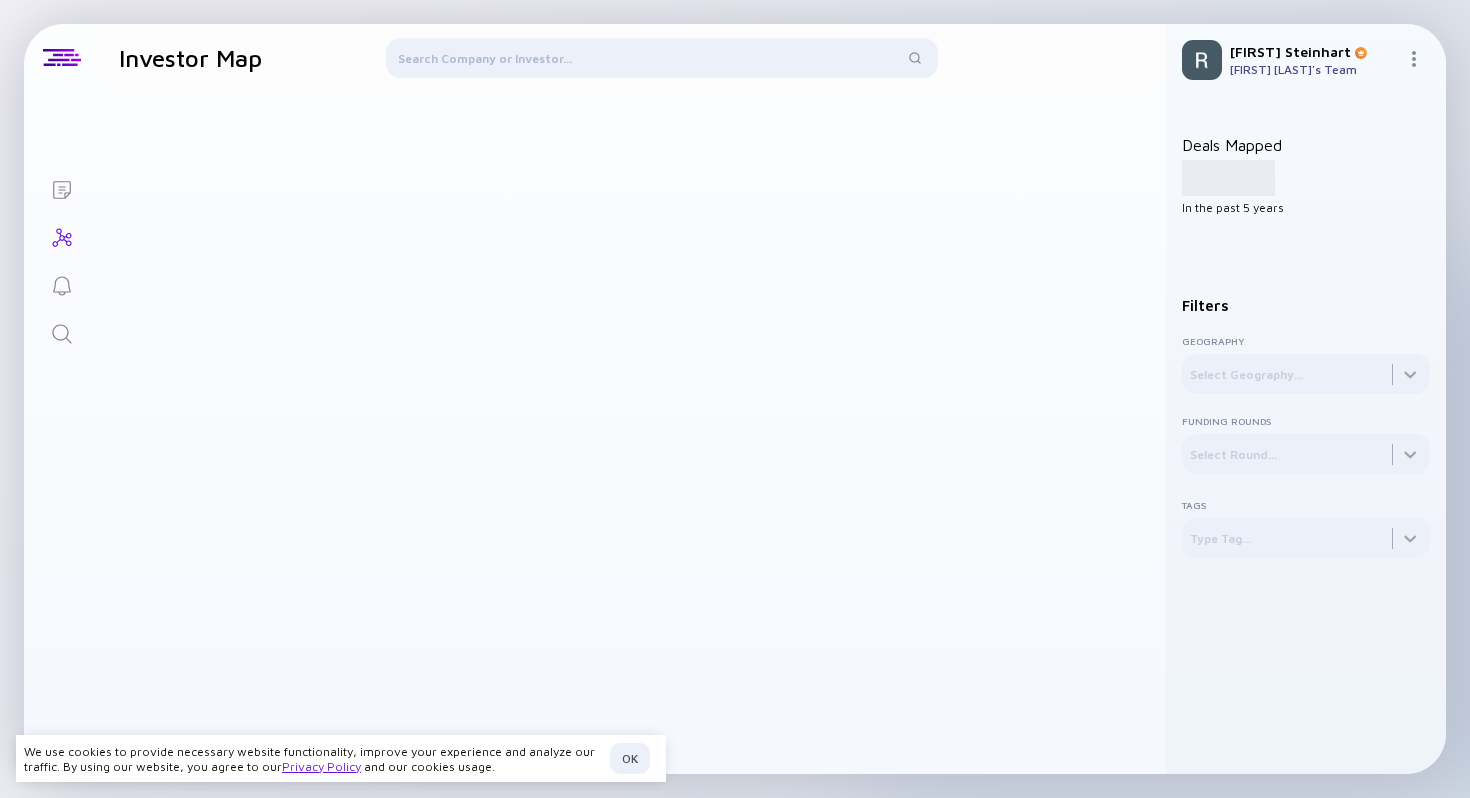 click at bounding box center [662, 62] 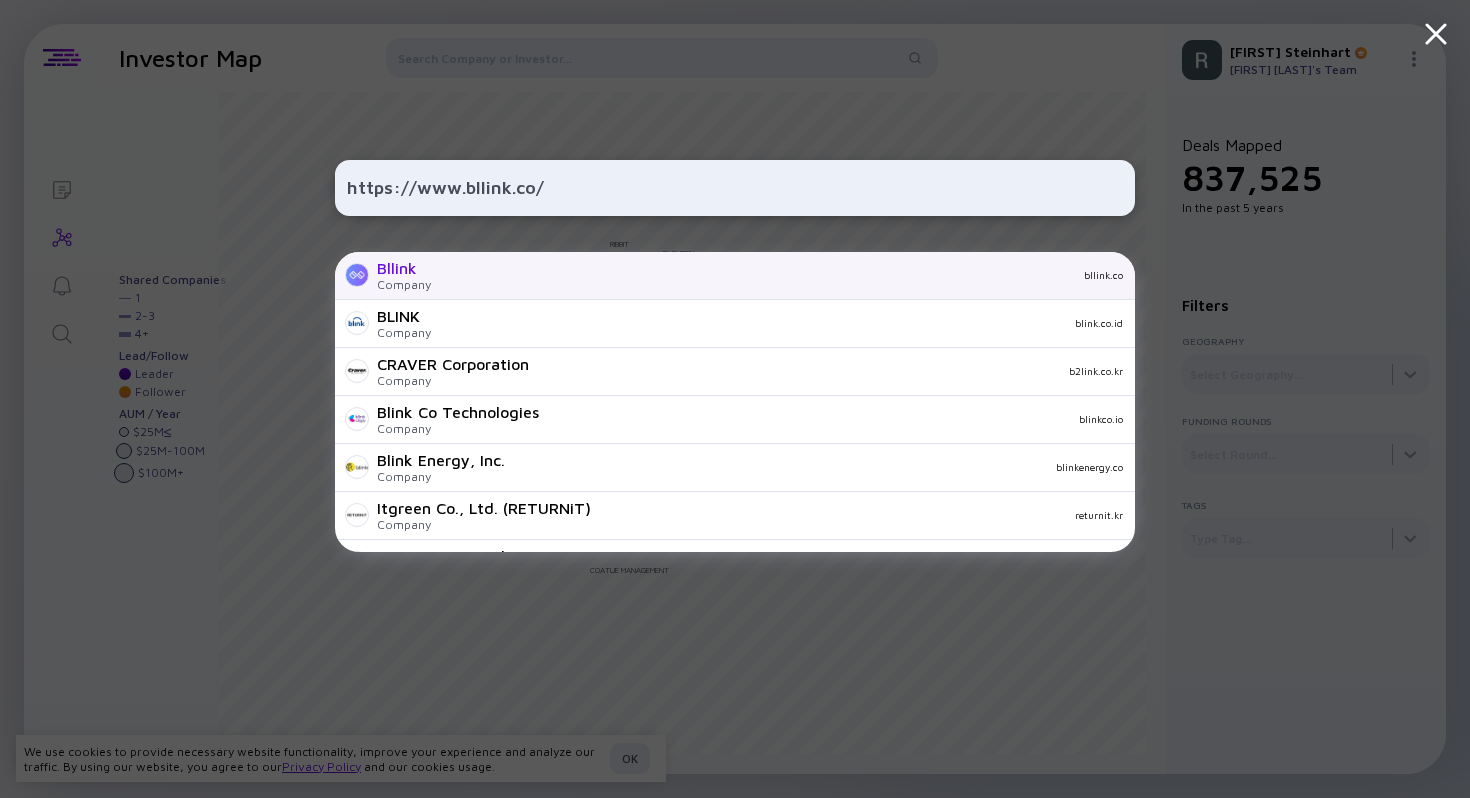type on "https://www.bllink.co/" 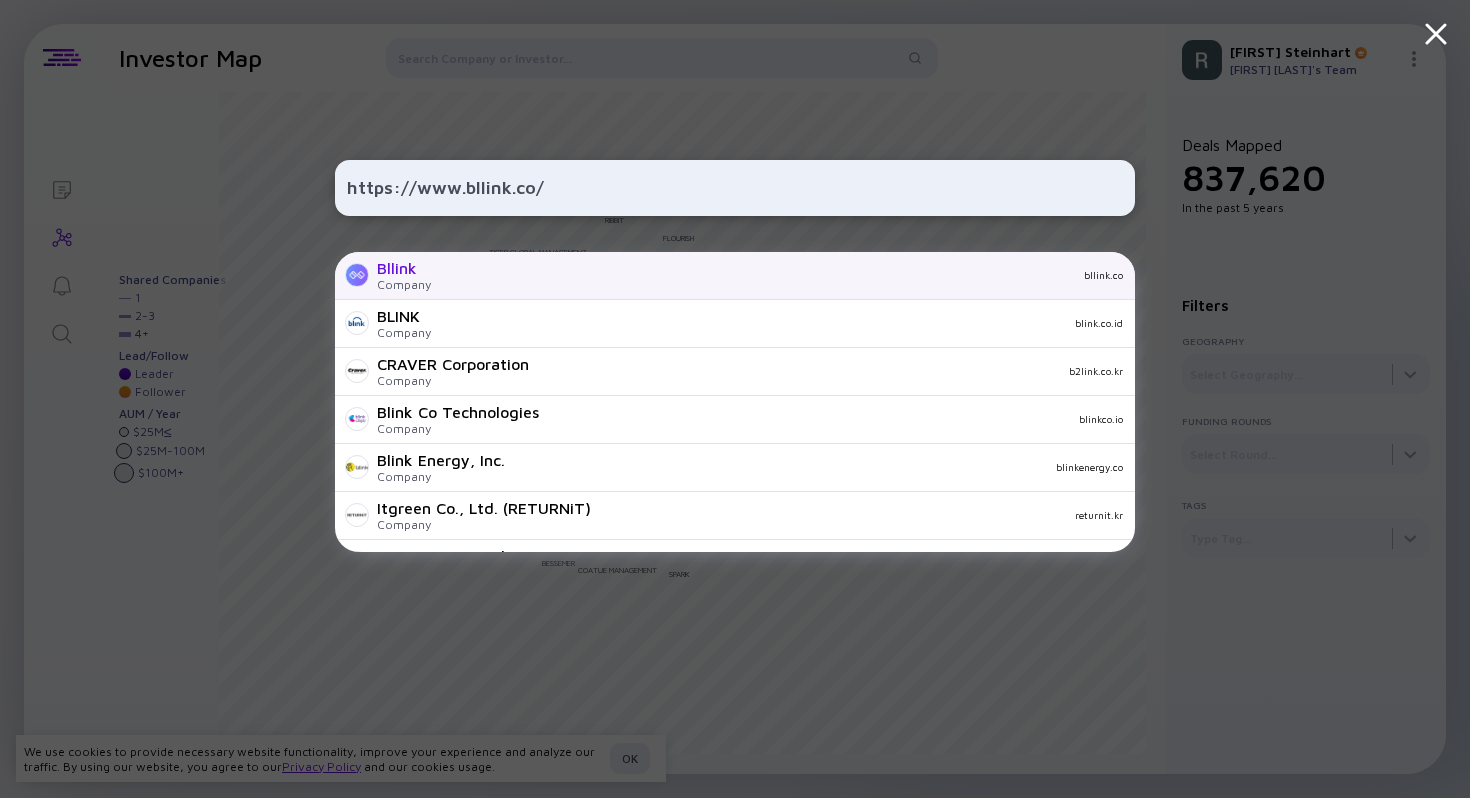 click on "Bllink Company bllink.co" at bounding box center (735, 276) 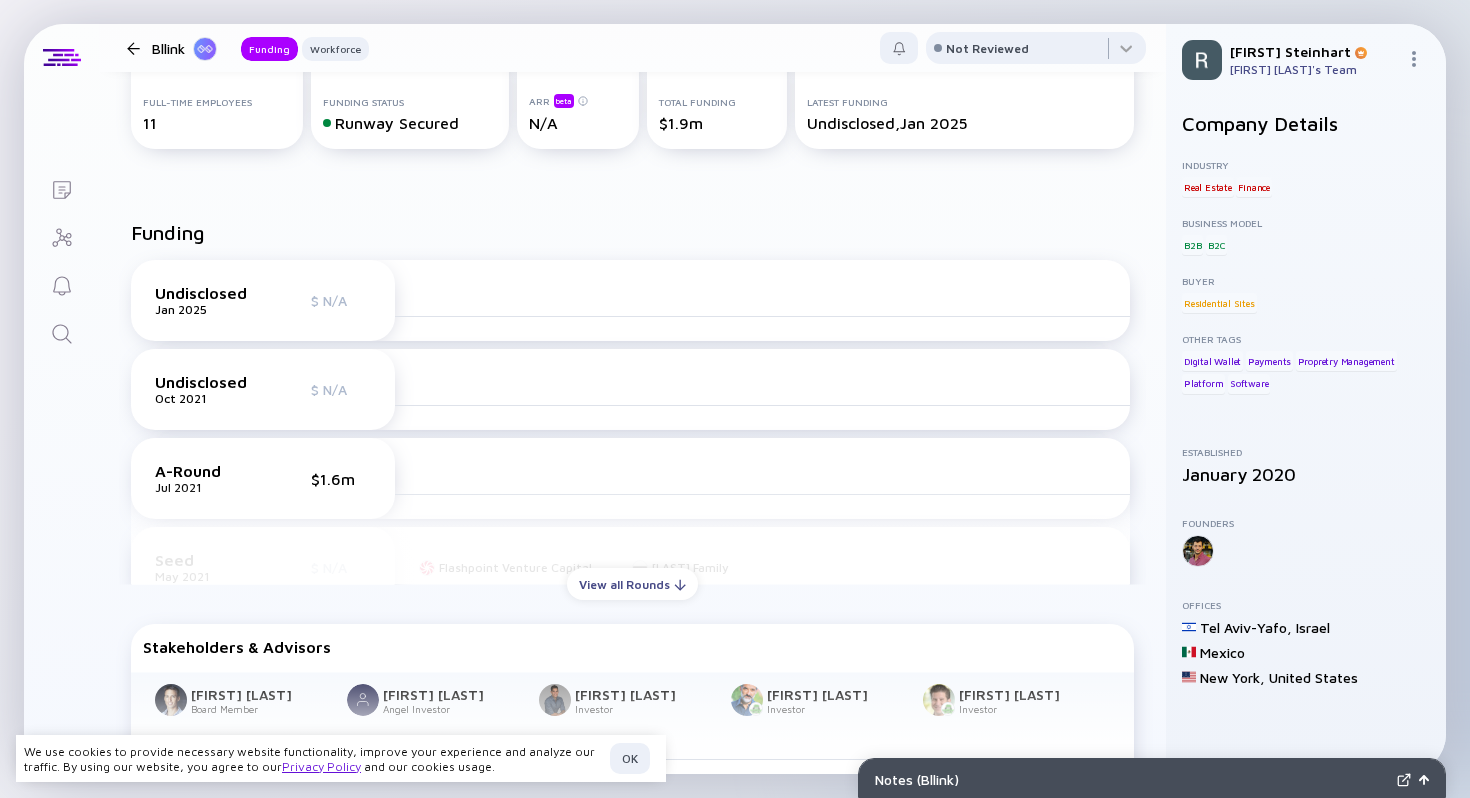 scroll, scrollTop: 396, scrollLeft: 0, axis: vertical 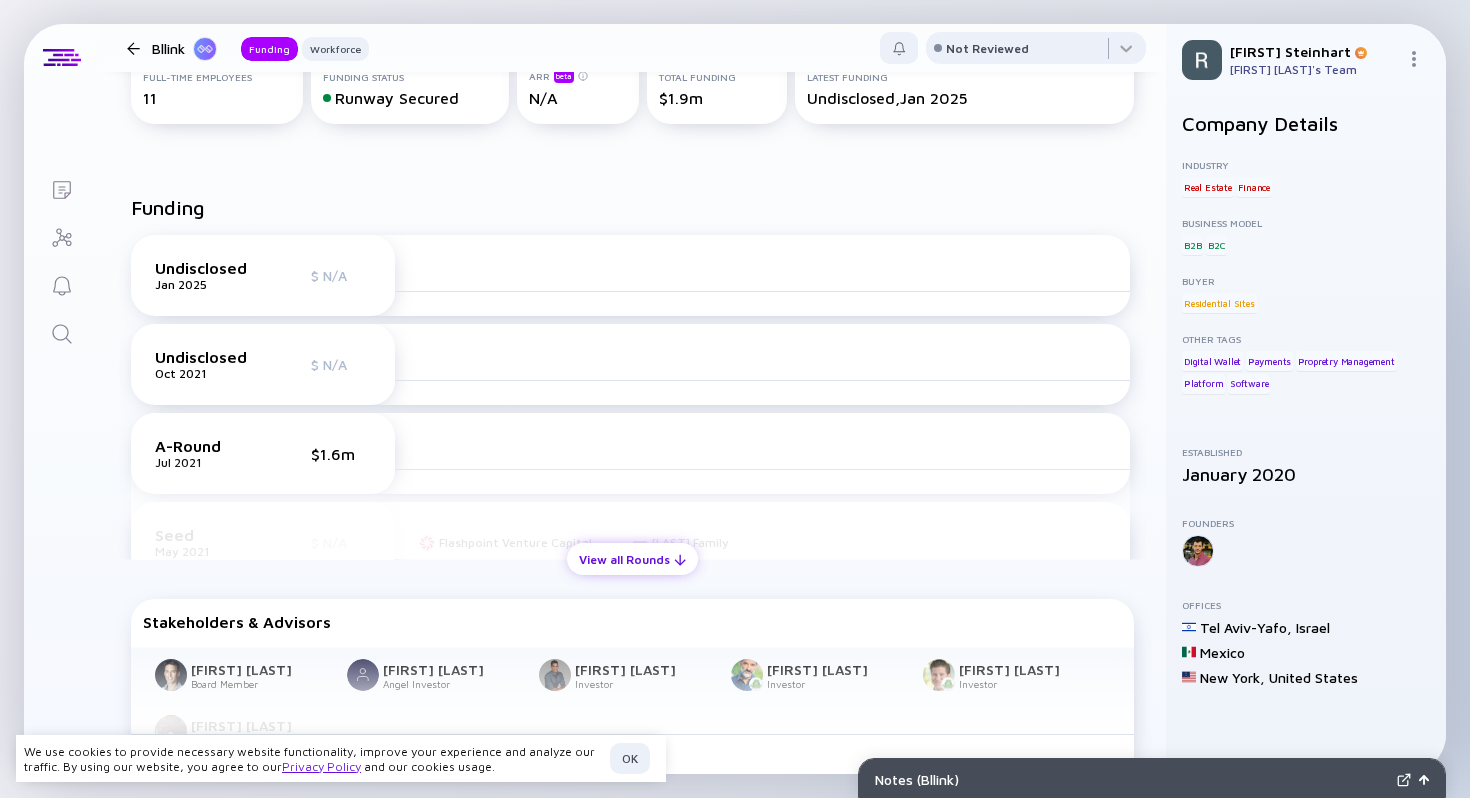 click on "View all Rounds" at bounding box center [632, 559] 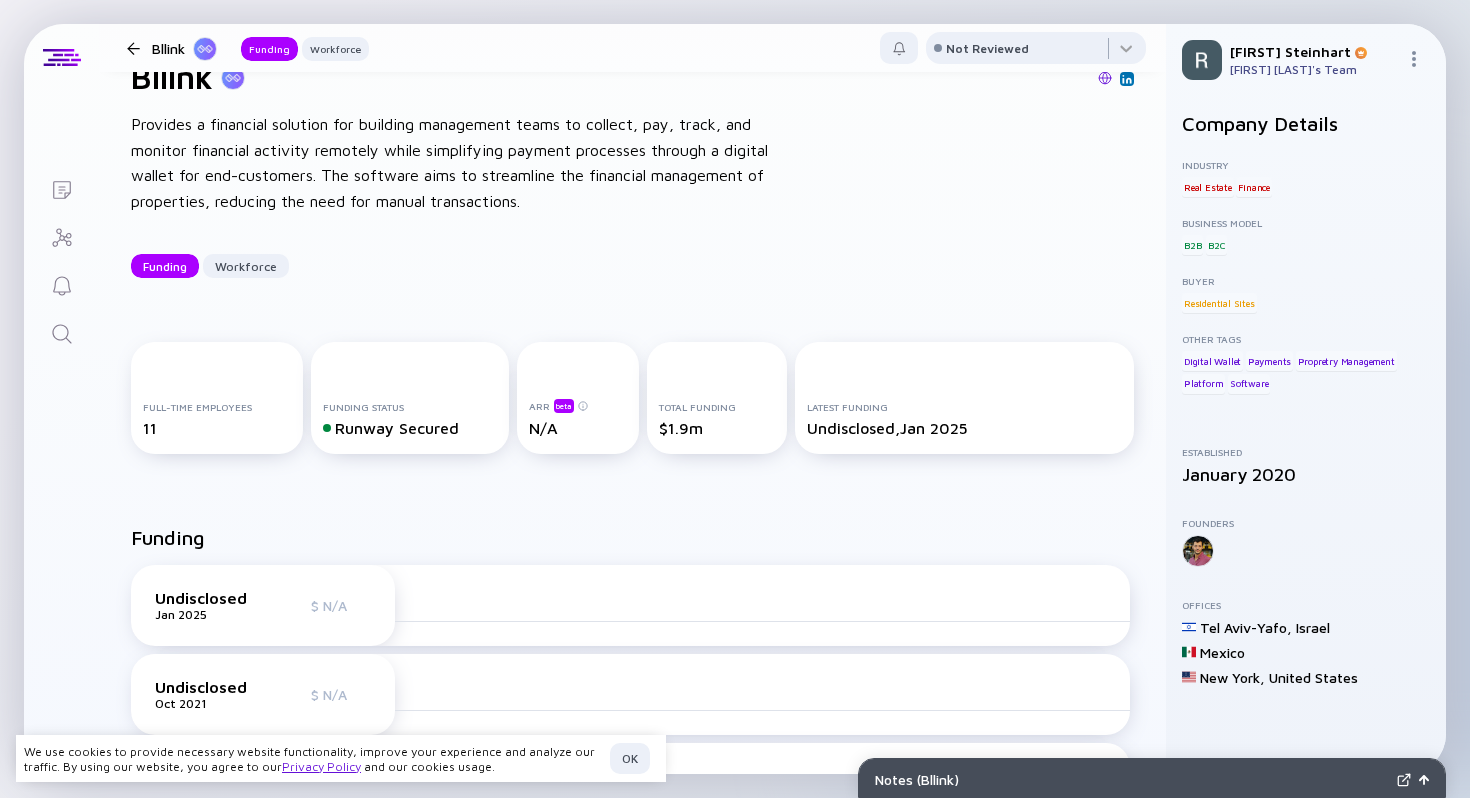 scroll, scrollTop: 0, scrollLeft: 0, axis: both 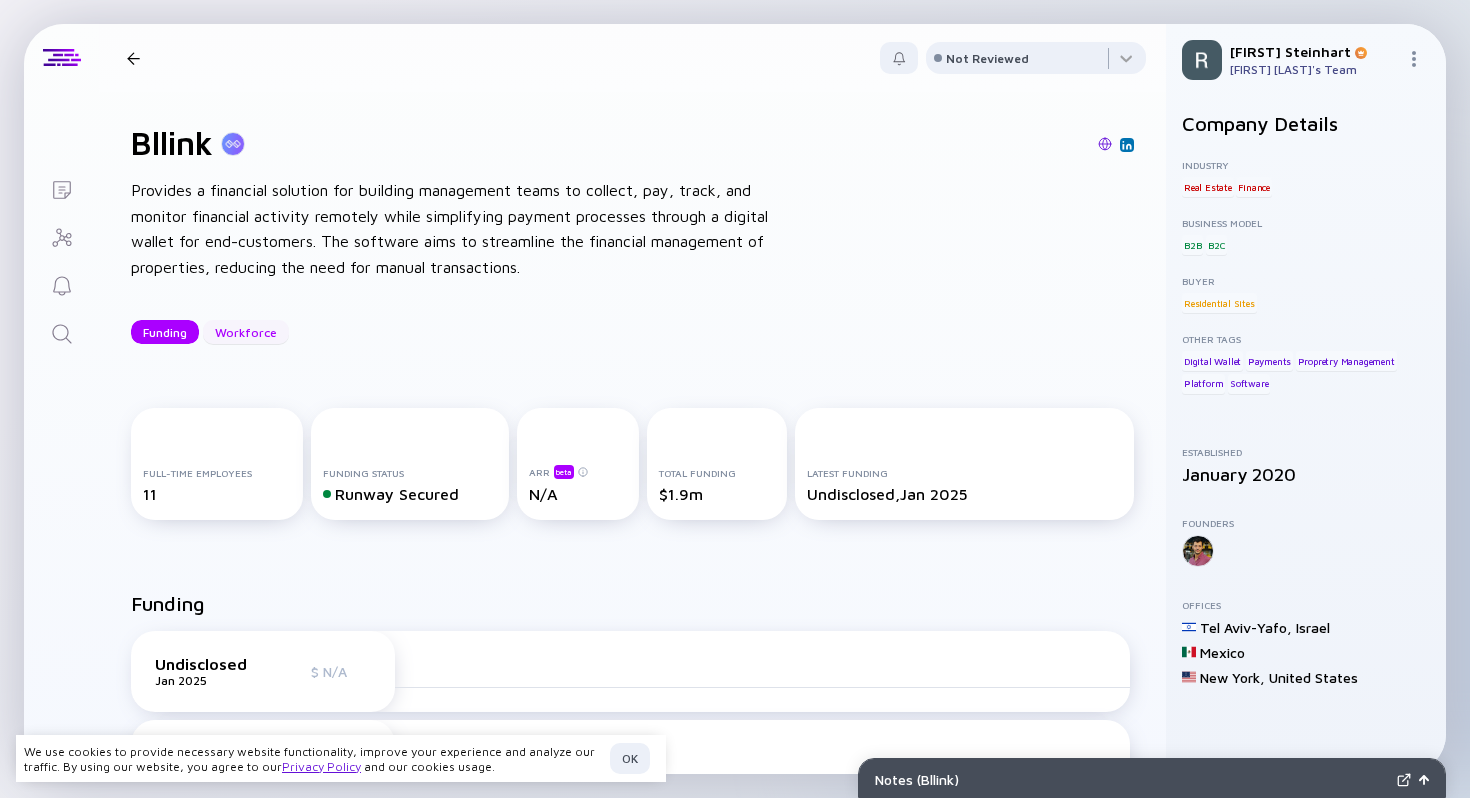 click on "Workforce" at bounding box center [246, 332] 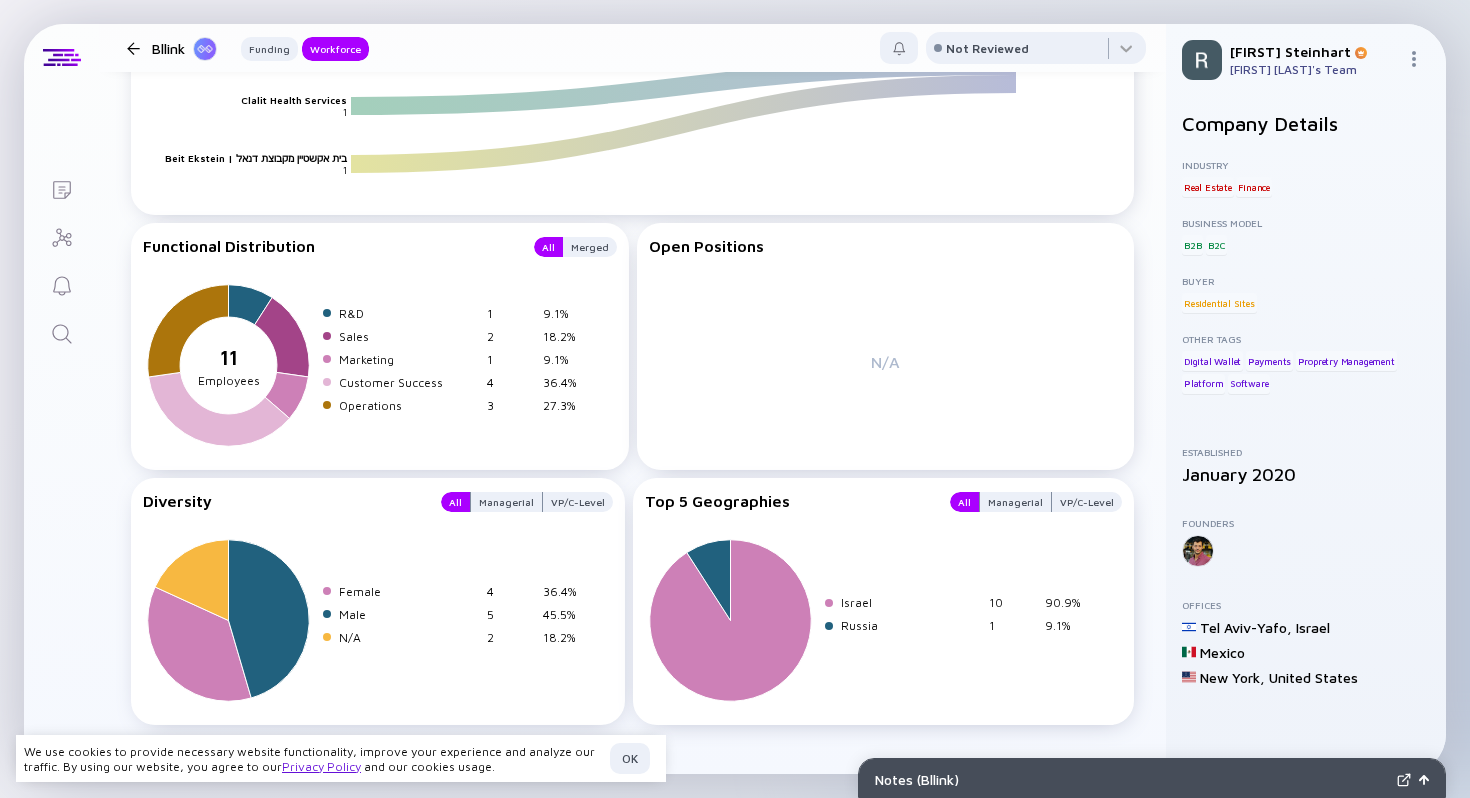 scroll, scrollTop: 2741, scrollLeft: 0, axis: vertical 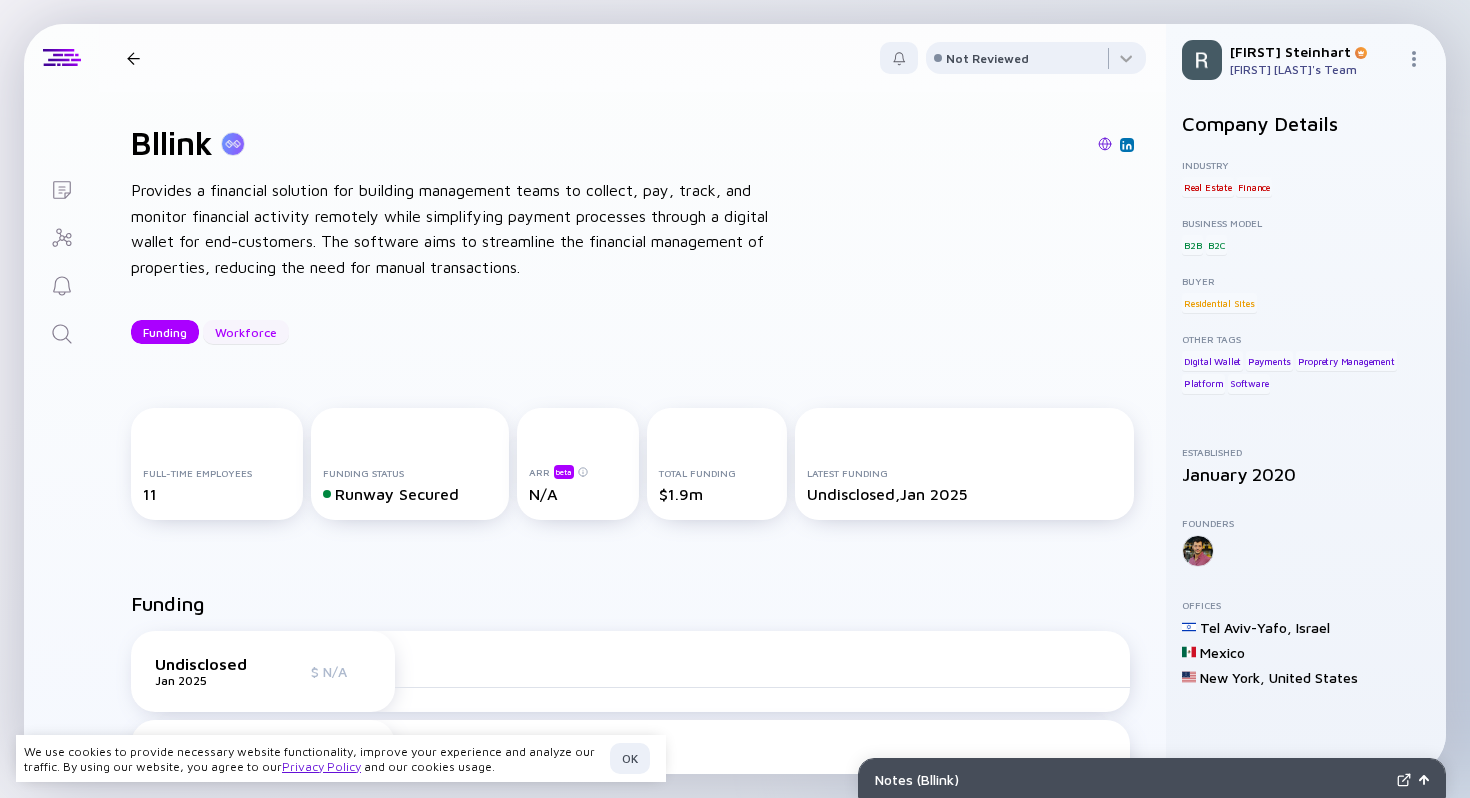 click on "Workforce" at bounding box center [246, 332] 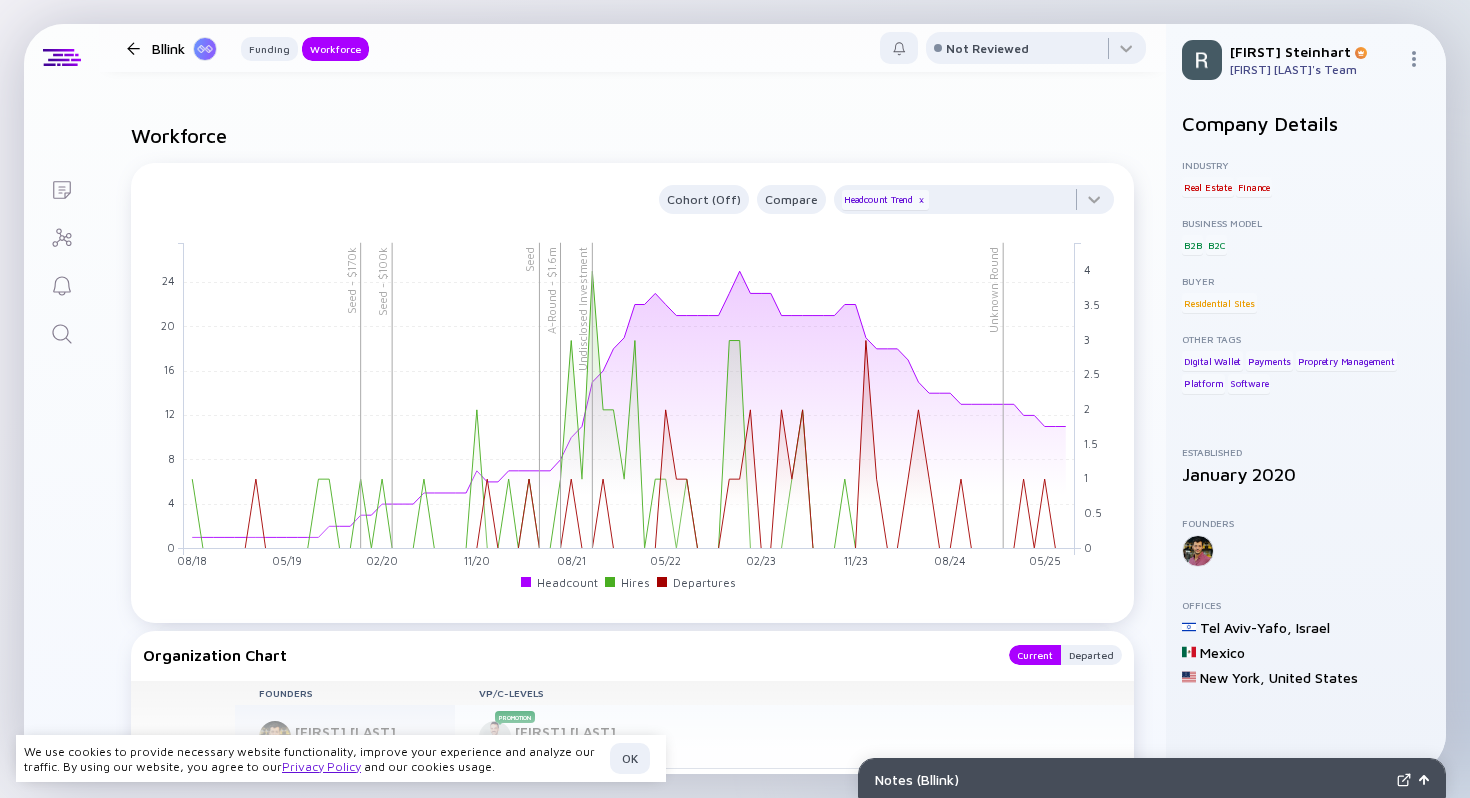scroll, scrollTop: 1749, scrollLeft: 0, axis: vertical 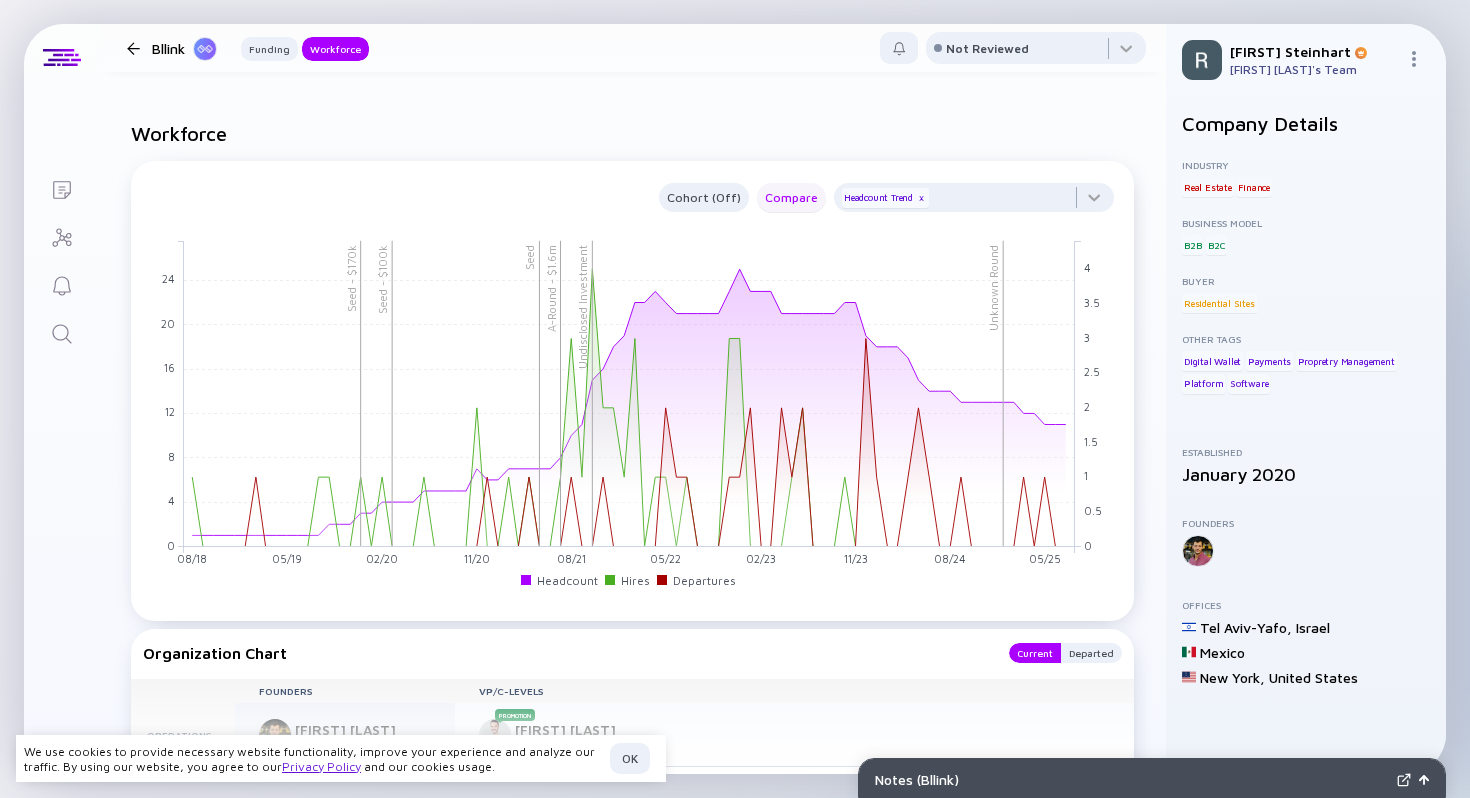 click on "Compare" at bounding box center [791, 197] 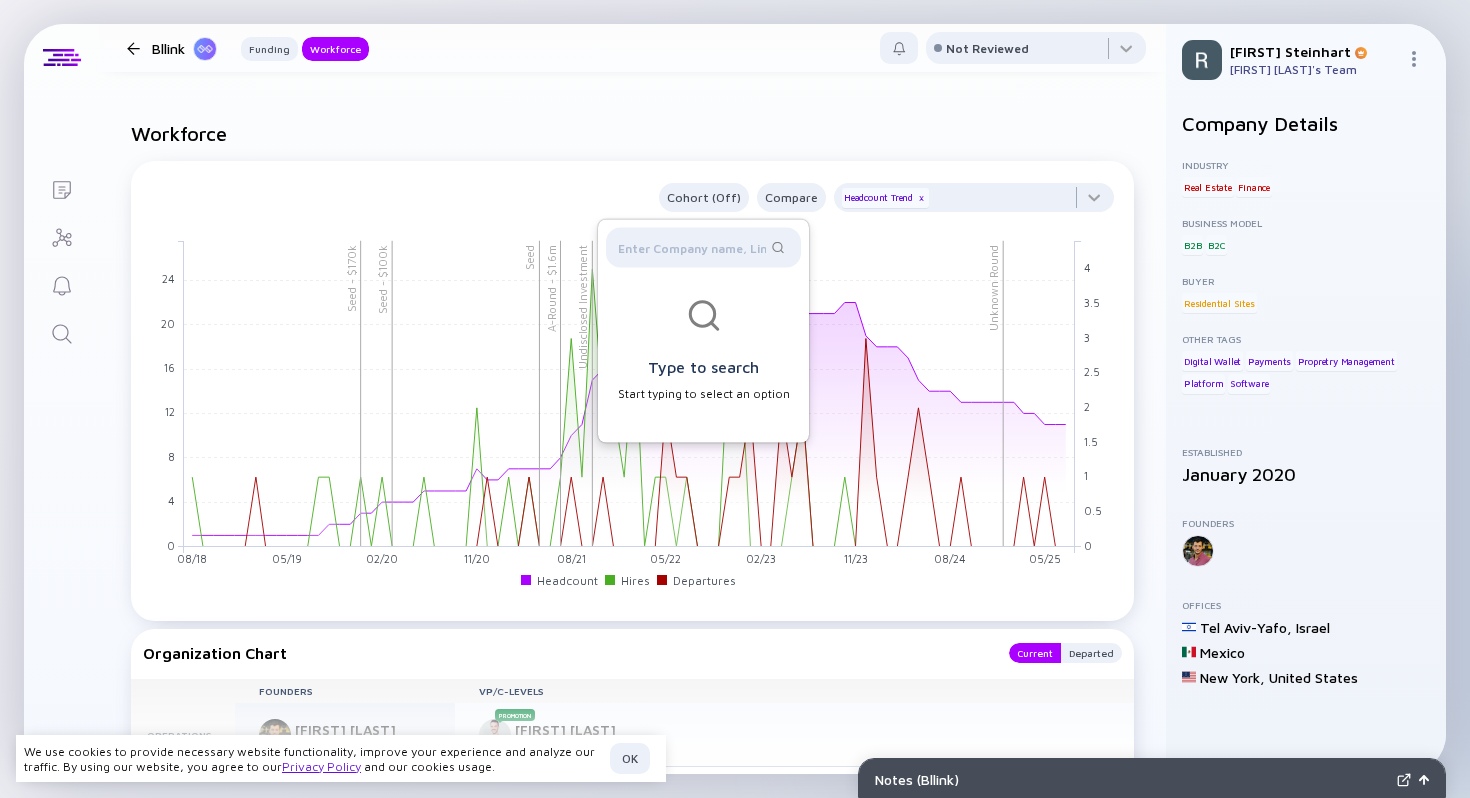 click on "Workforce   Cohort (Off) Compare   Headcount Trend x Seed A-Round - $1.6m Seed - $170k Unknown Round Undisclosed Investment Seed - $100k 08/18 09/18 10/18 11/18 12/18 01/19 02/19 03/19 04/19 05/19 06/19 07/19 08/19 09/19 10/19 11/19 12/19 01/20 02/20 03/20 04/20 05/20 06/20 07/20 08/20 09/20 10/20 11/20 12/20 01/21 02/21 03/21 04/21 05/21 06/21 07/21 08/21 09/21 10/21 11/21 12/21 01/22 02/22 03/22 04/22 05/22 06/22 07/22 08/22 09/22 10/22 11/22 12/22 01/23 02/23 03/23 04/23 05/23 06/23 07/23 08/23 09/23 10/23 11/23 12/23 01/24 02/24 03/24 04/24 05/24 06/24 07/24 08/24 09/24 10/24 11/24 12/24 01/25 02/25 03/25 04/25 05/25 06/25 07/25 0 2 4 6 8 10 12 14 16 18 20 22 24 26 0 0.5 1 1.5 2 2.5 3 3.5 4 Headcount Hires Departures 05/21 Headcount 7 Hires 0 Departures 0 Organization Chart Current Departed Founders VP/C-Levels Operations Omri Peled Founder & CEO Promotion Rayee Peled VP Operations Expand Talent Flow Inflow Outflow All Managerial VP/C-Level All Departments Yotpo Optimove Modelity Technologies Bllink 1 1 1" at bounding box center (632, 927) 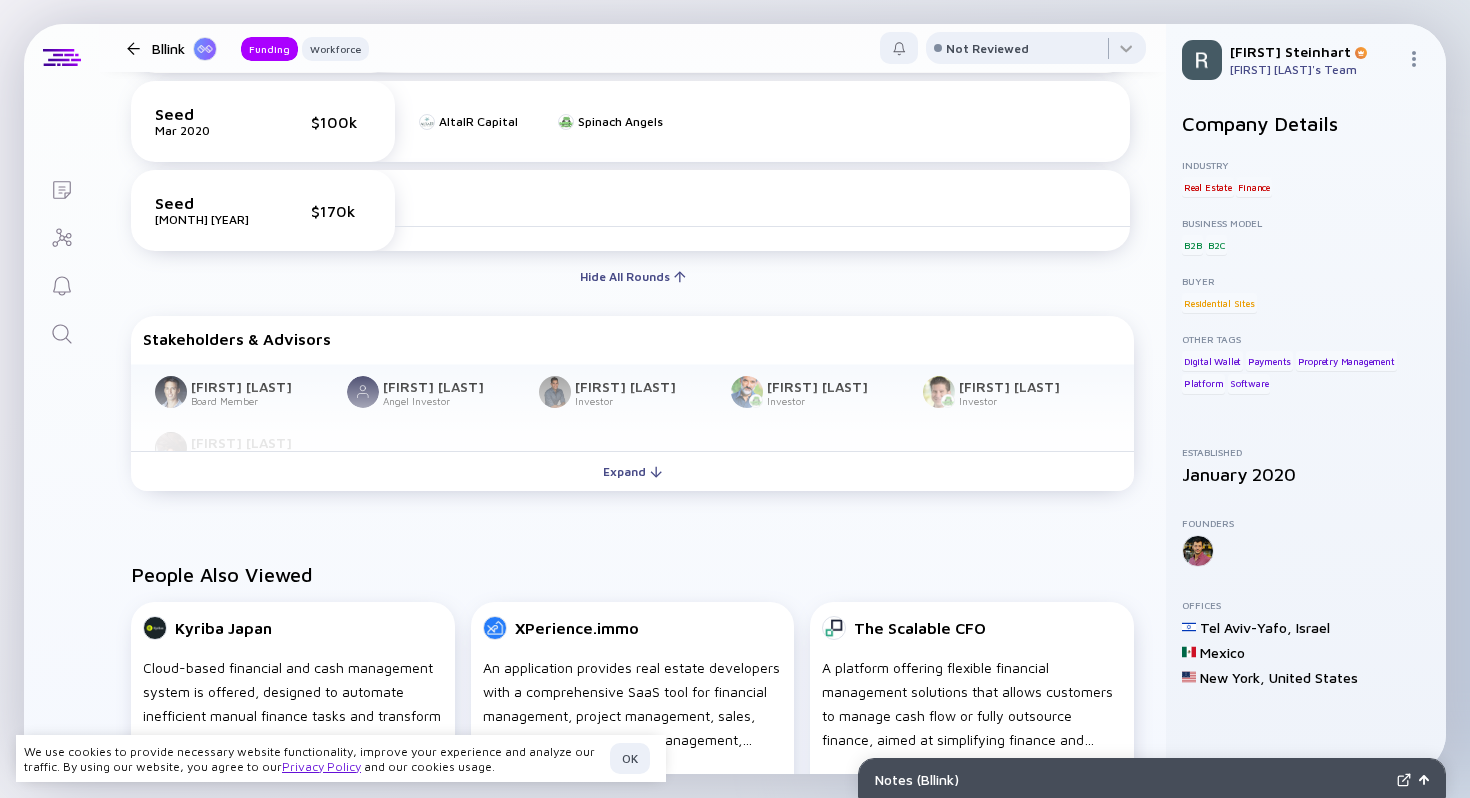 scroll, scrollTop: 233, scrollLeft: 0, axis: vertical 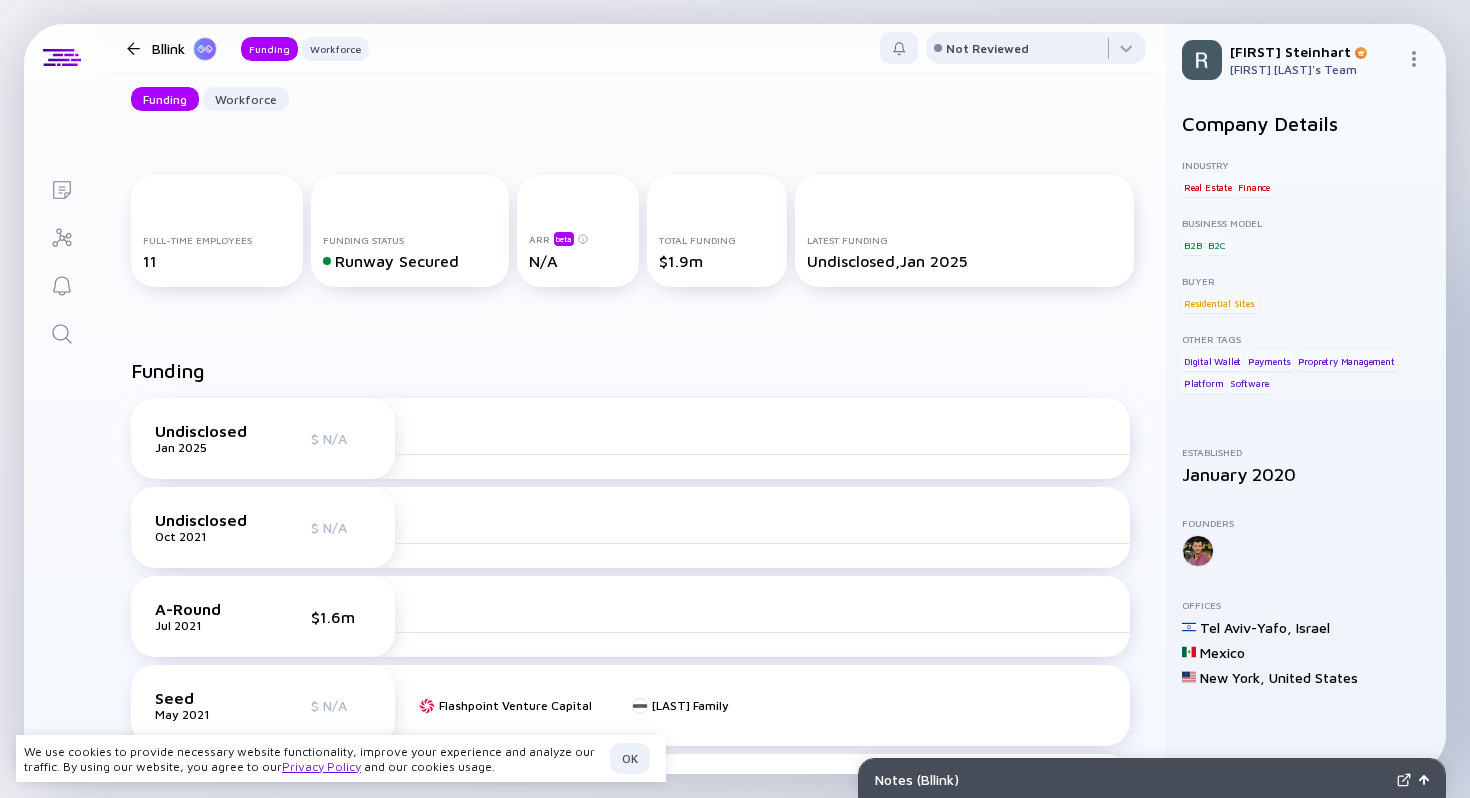 click on "Latest Funding Undisclosed,
Jan 2025" at bounding box center (965, 252) 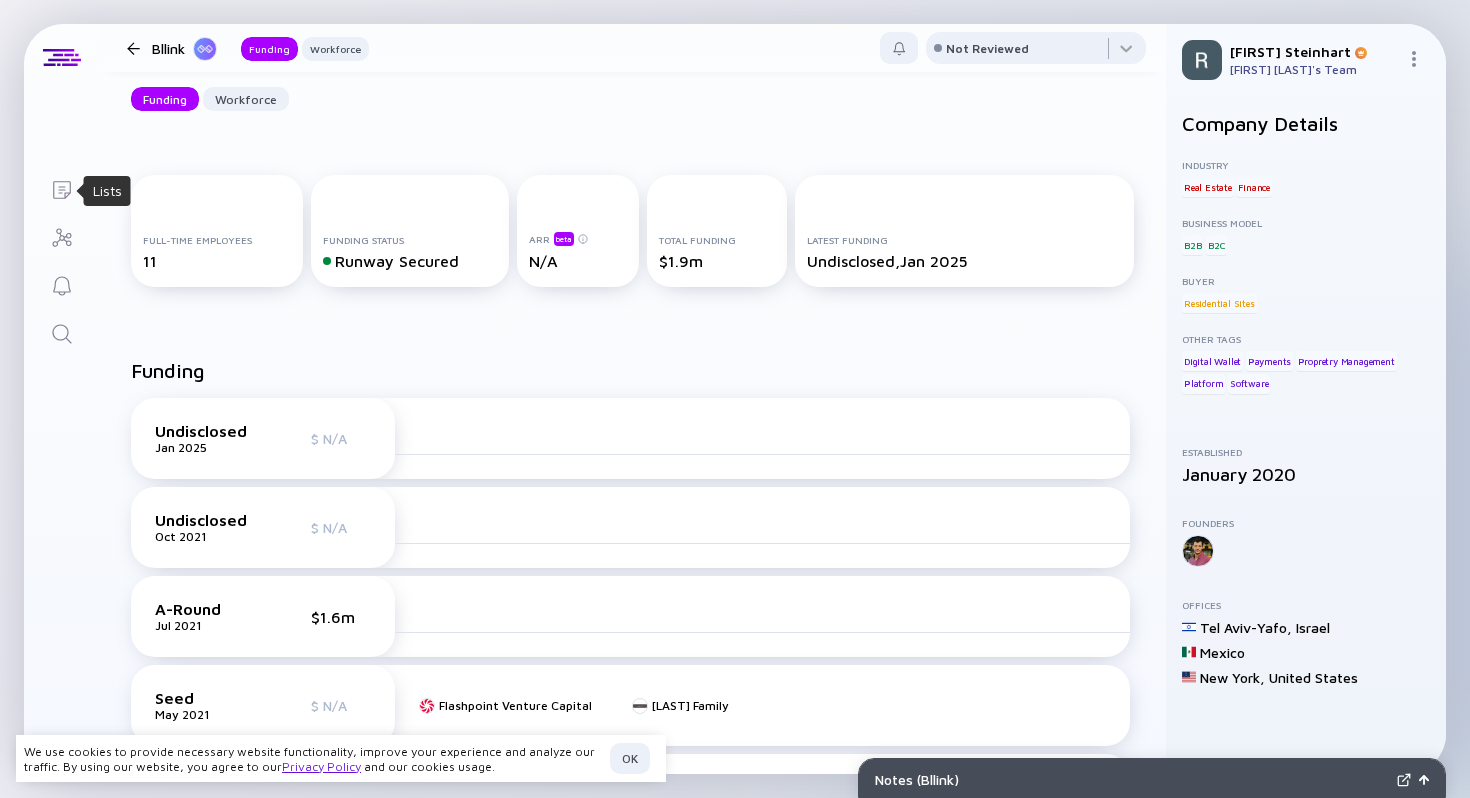 click 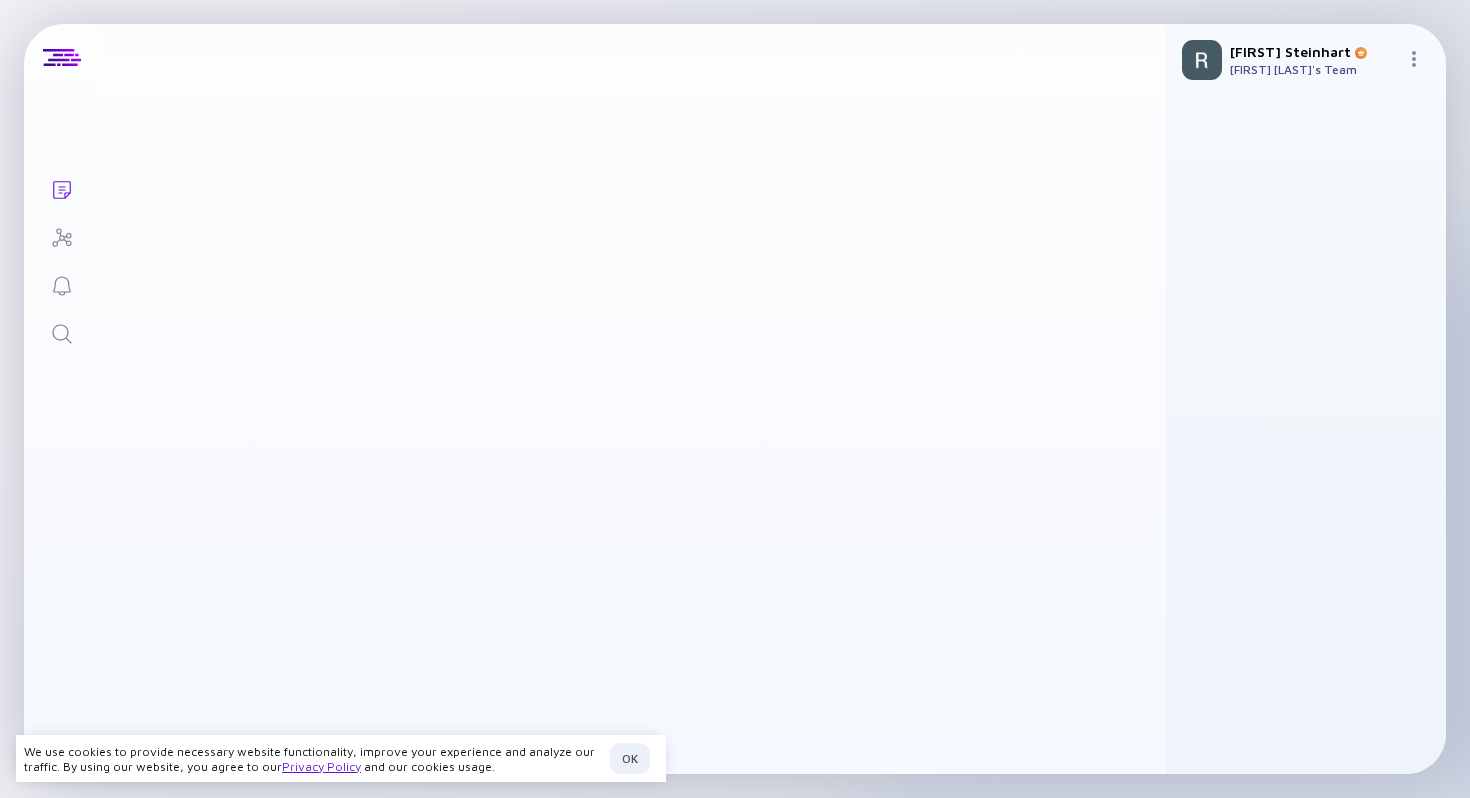 scroll, scrollTop: 0, scrollLeft: 0, axis: both 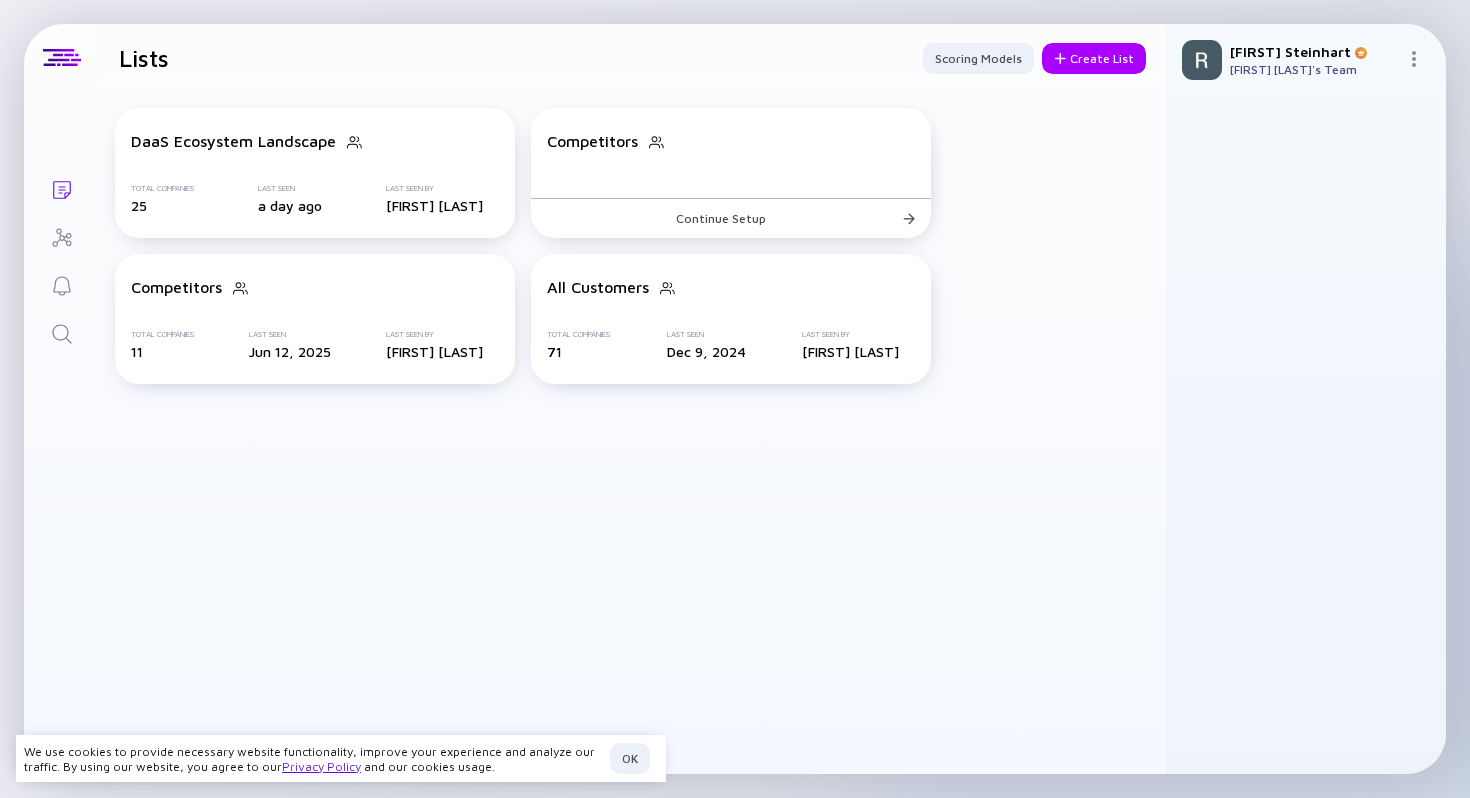 click 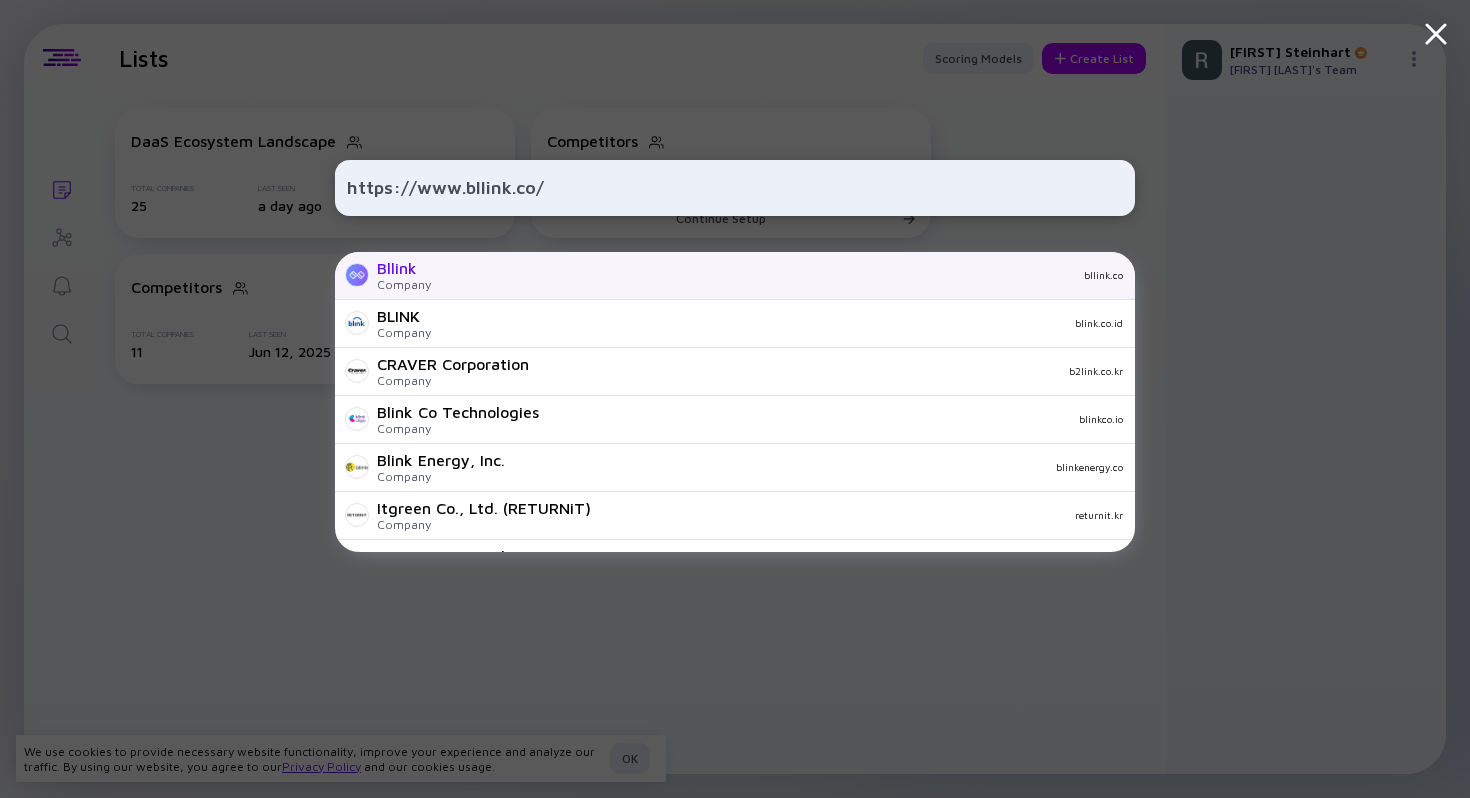 type on "https://www.bllink.co/" 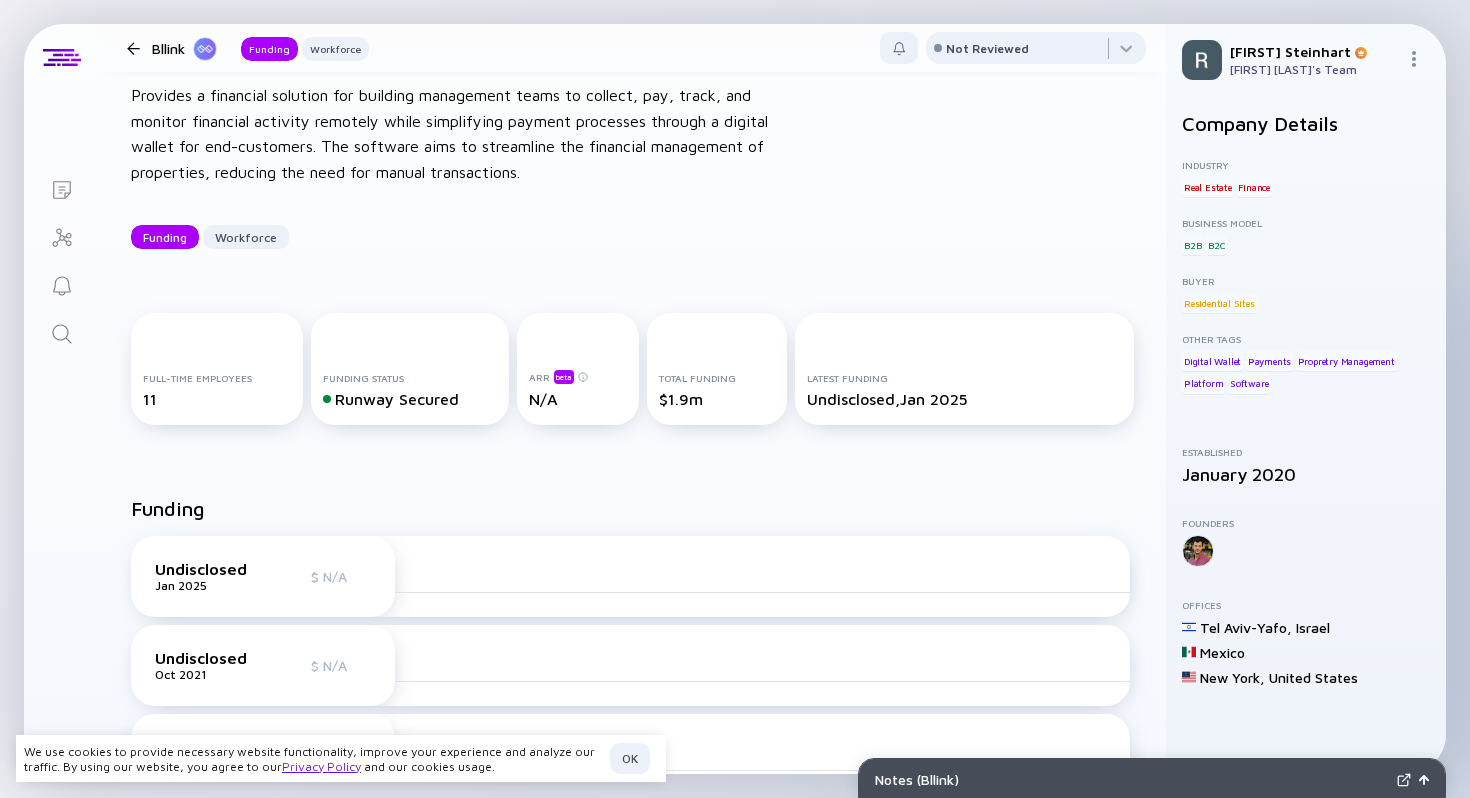 scroll, scrollTop: 136, scrollLeft: 0, axis: vertical 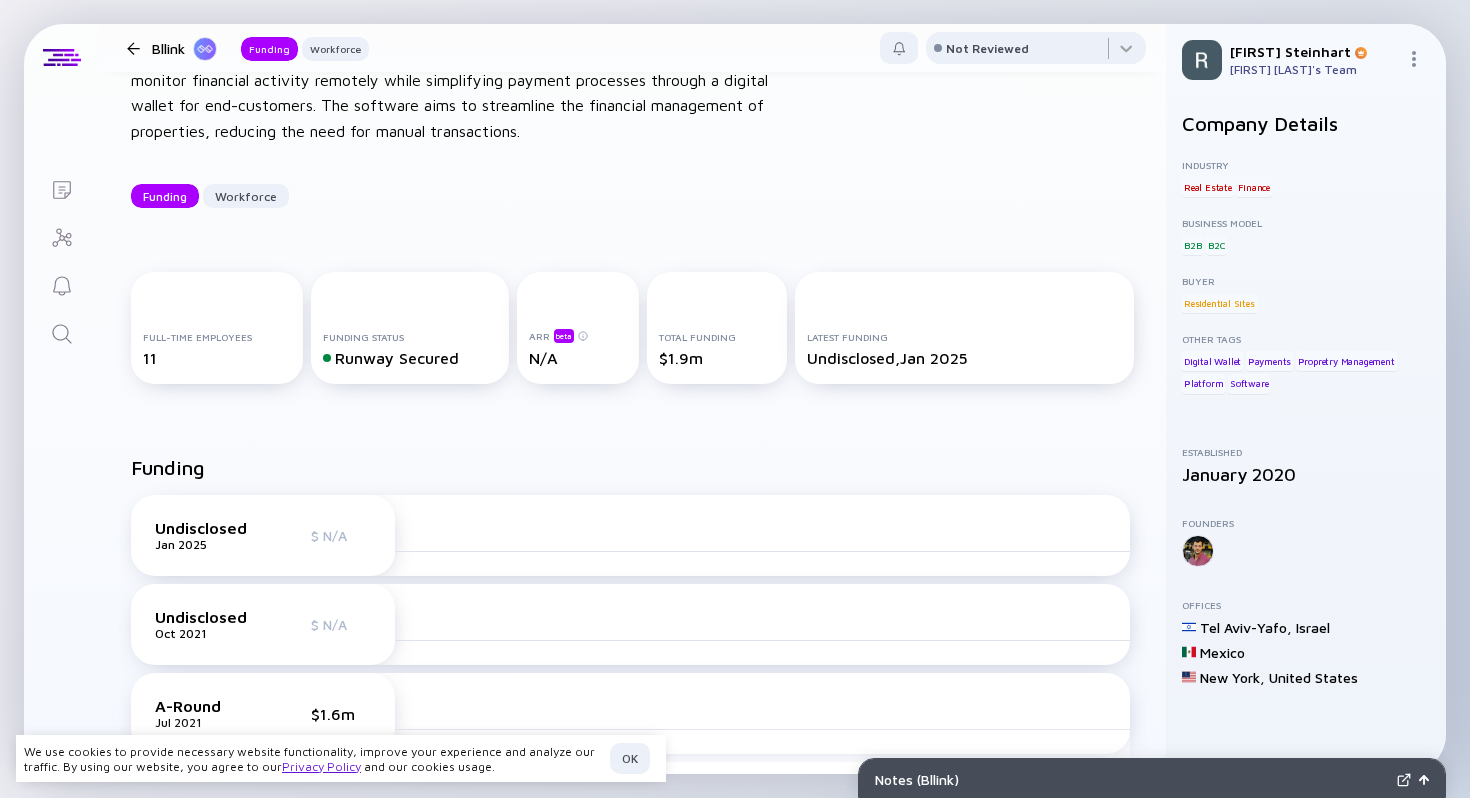 click on "Undisclosed   Jan 2025   $ N/A" at bounding box center (263, 535) 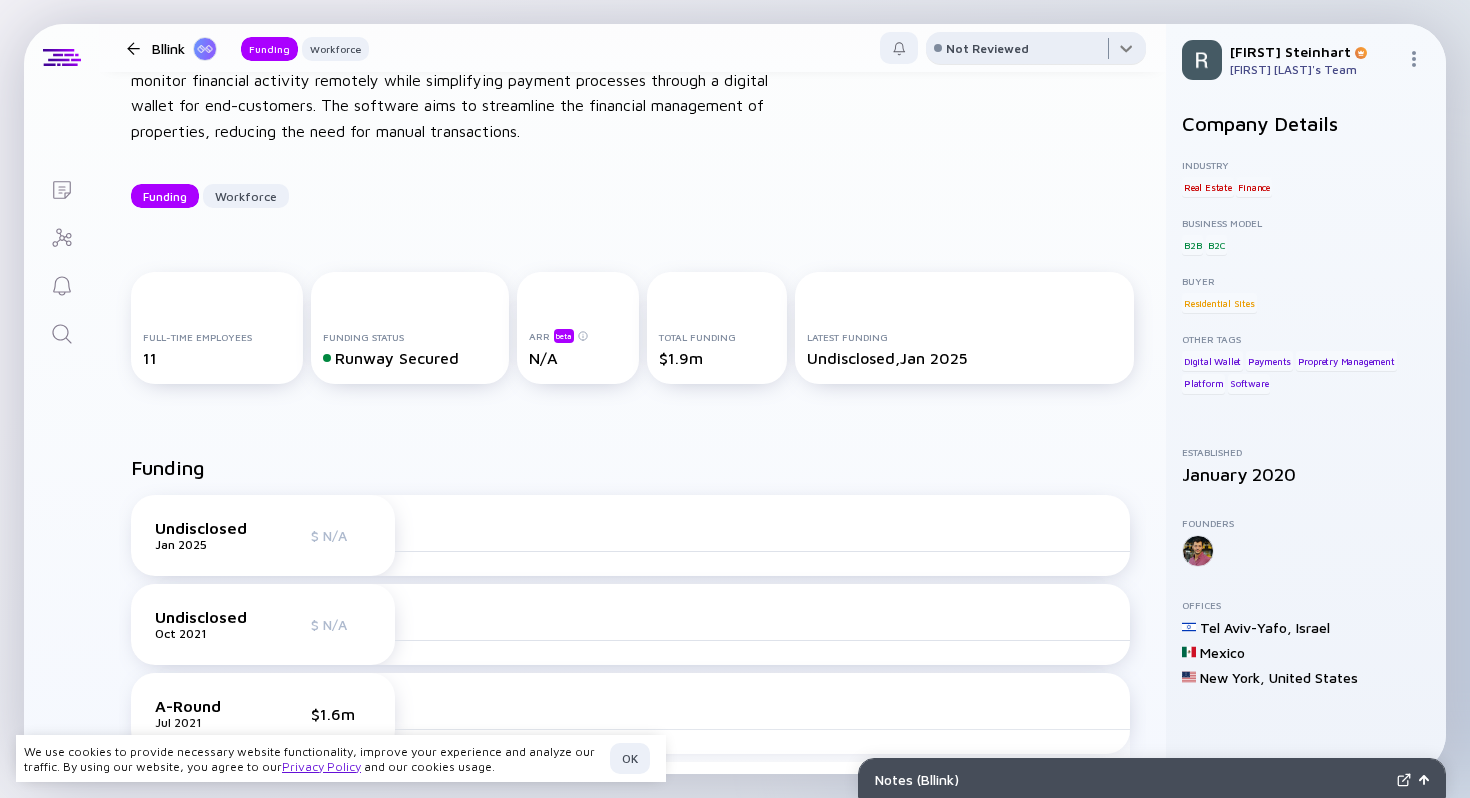 click at bounding box center (1036, 52) 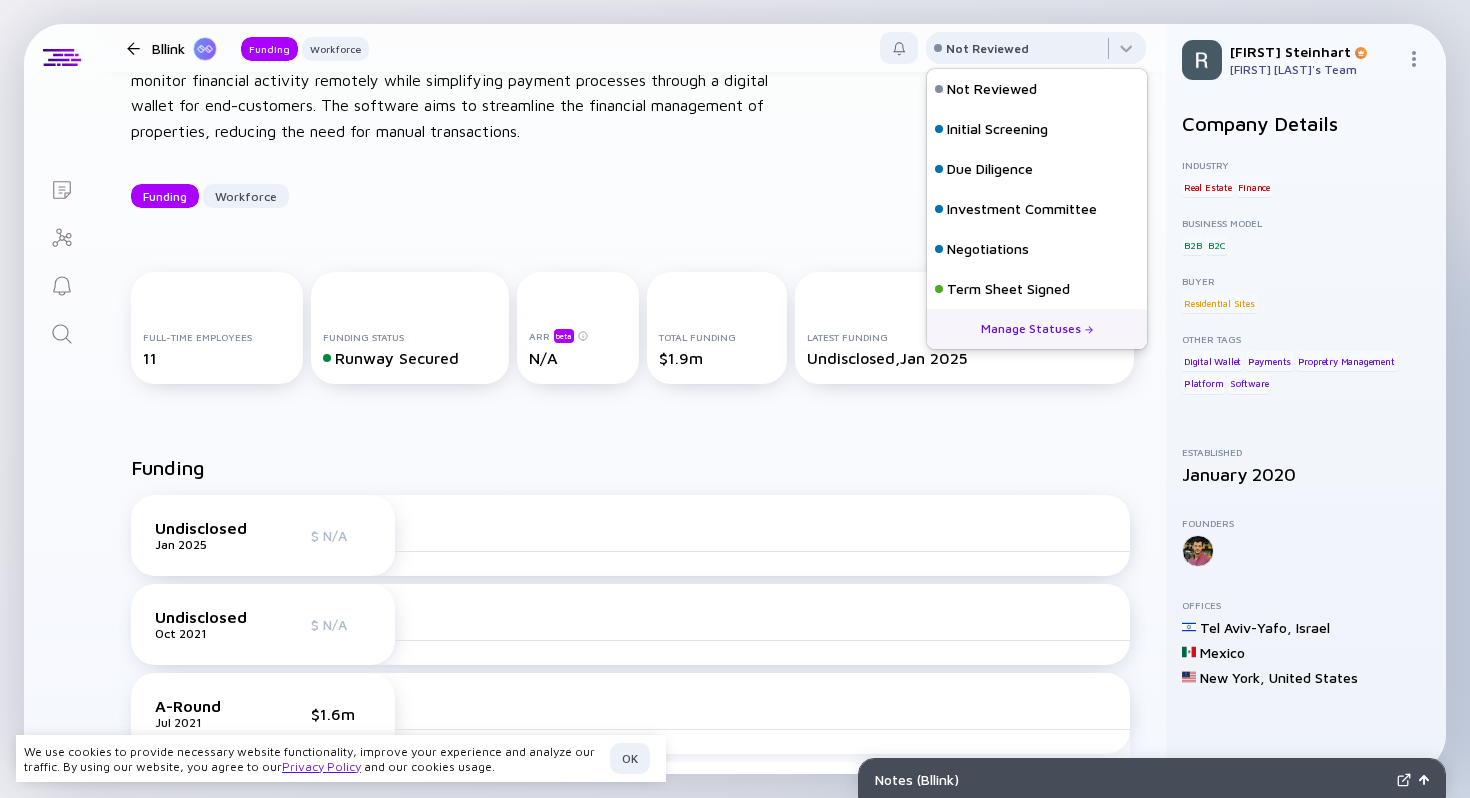 click on "Bllink Provides a financial solution for building management teams to collect, pay, track, and monitor financial activity remotely while simplifying payment processes through a digital wallet for end-customers. The software aims to streamline the financial management of properties, reducing the need for manual transactions. Funding Workforce" at bounding box center (632, 98) 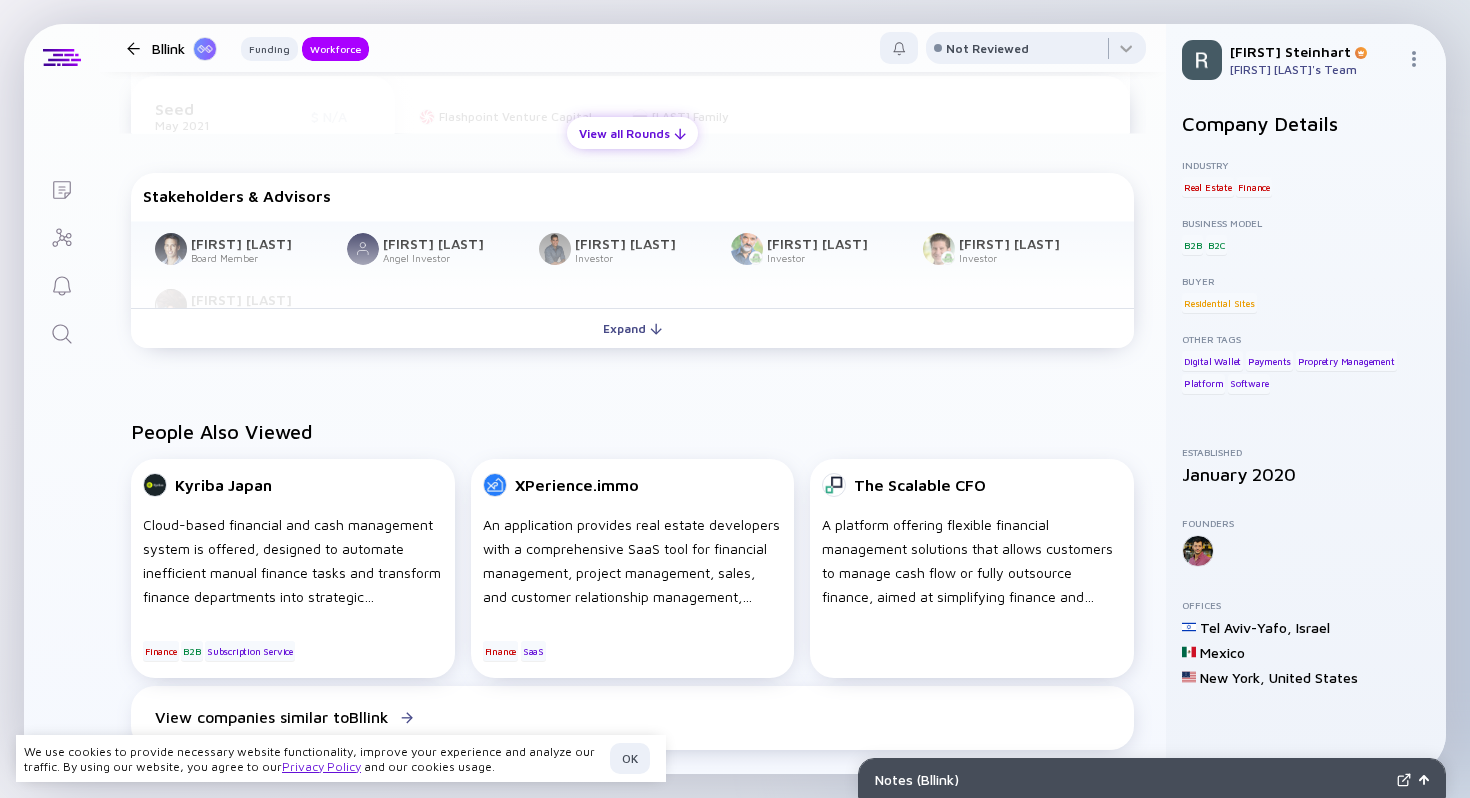scroll, scrollTop: 871, scrollLeft: 0, axis: vertical 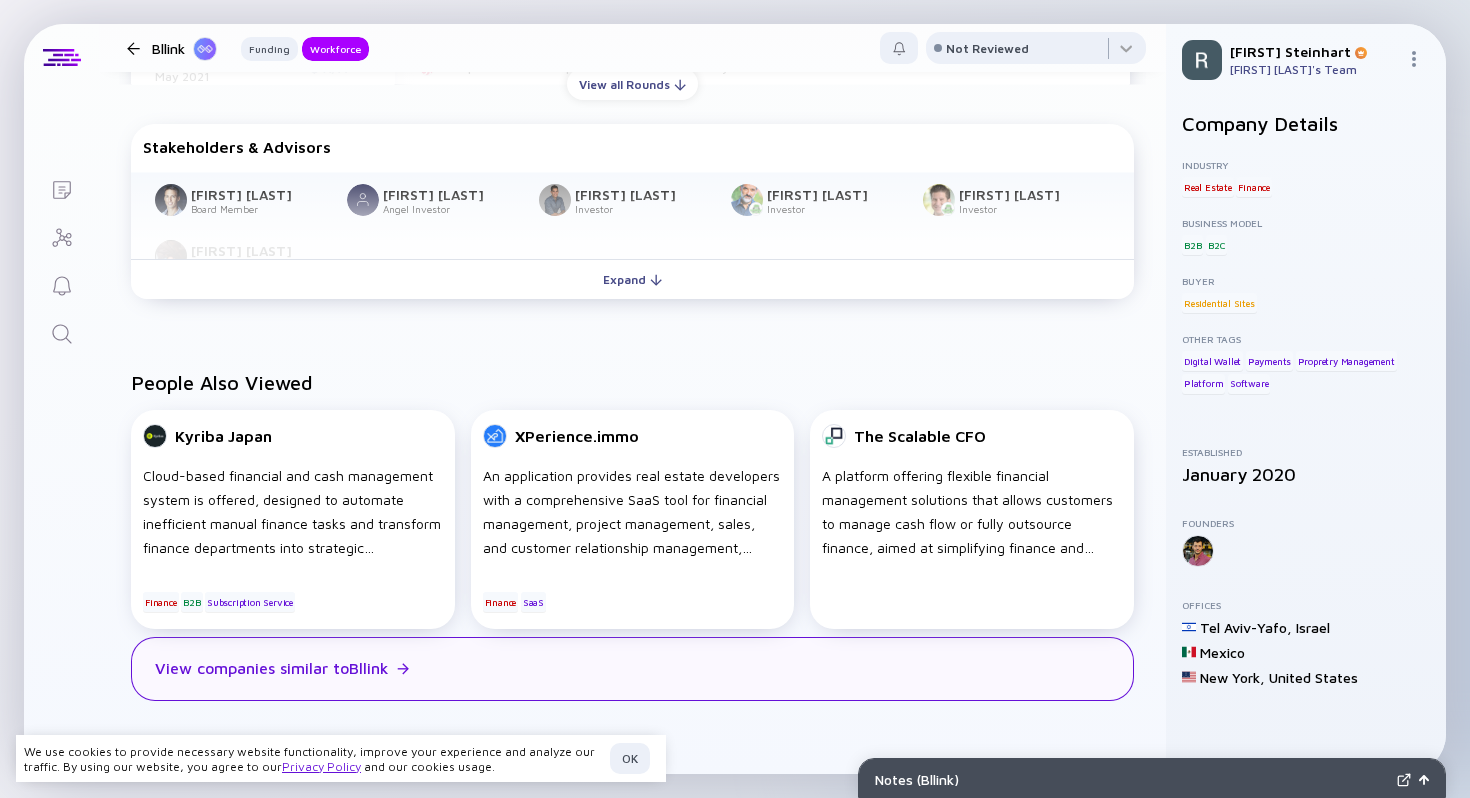 click on "View companies similar to  Bllink" at bounding box center (632, 669) 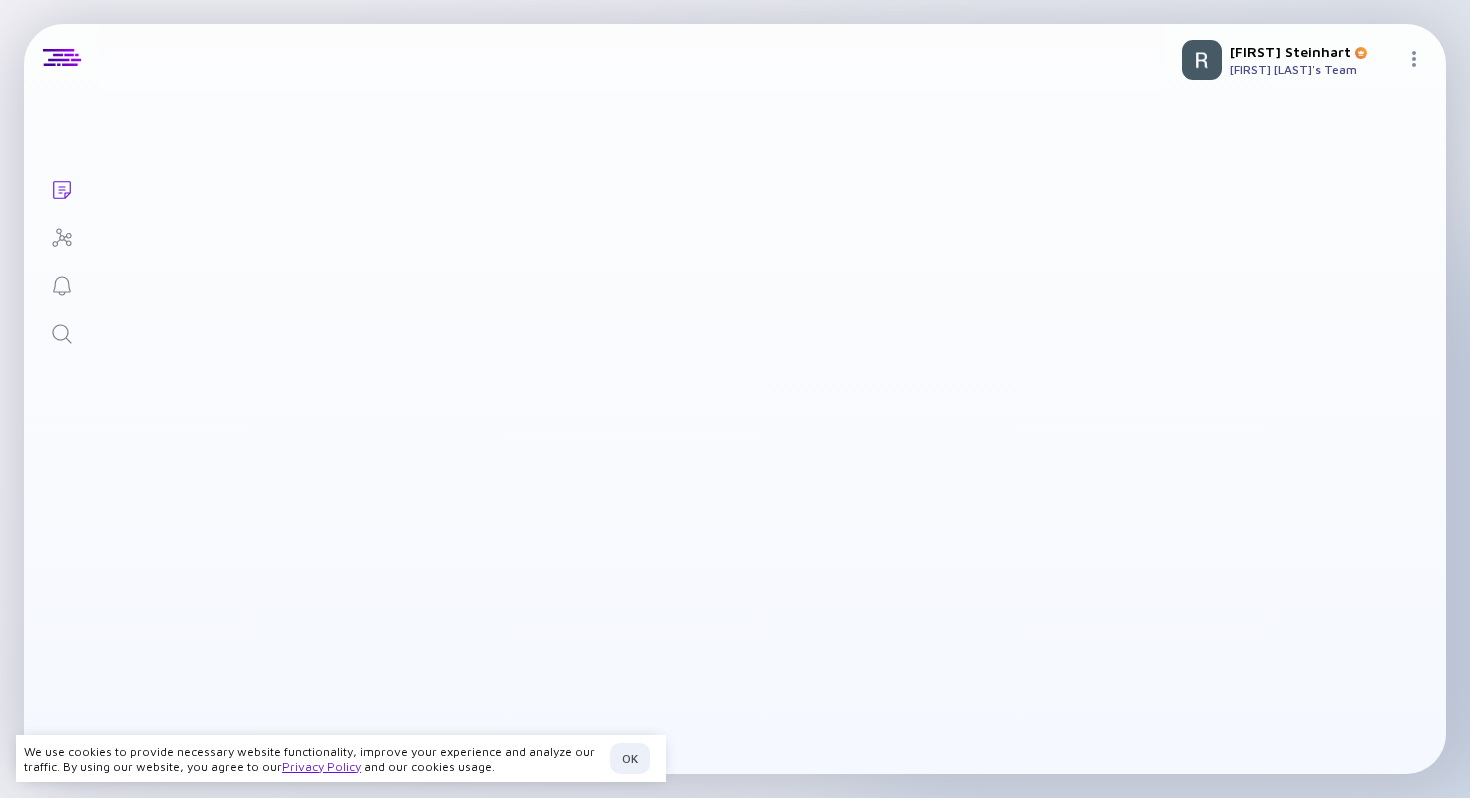 scroll, scrollTop: 0, scrollLeft: 0, axis: both 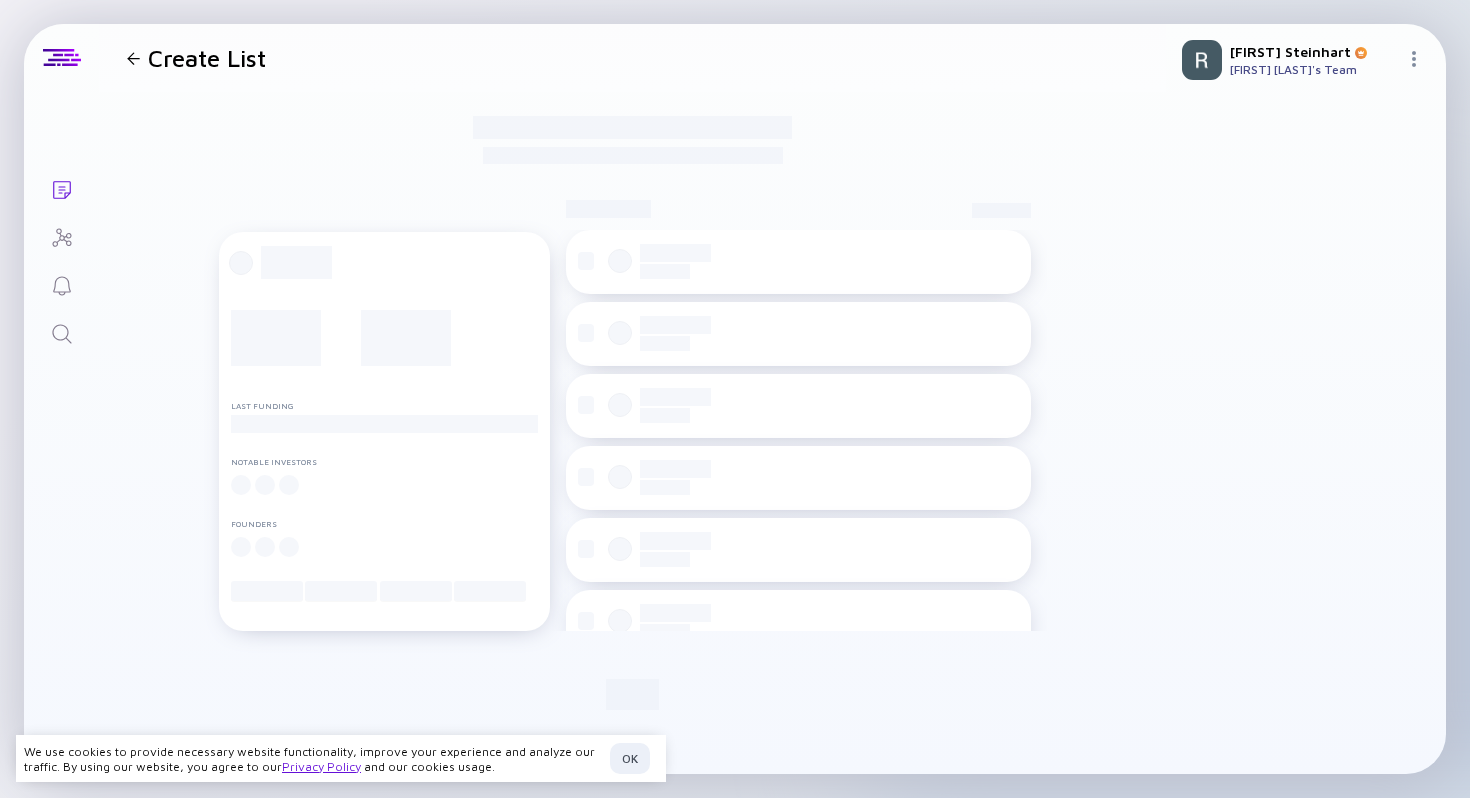 checkbox on "true" 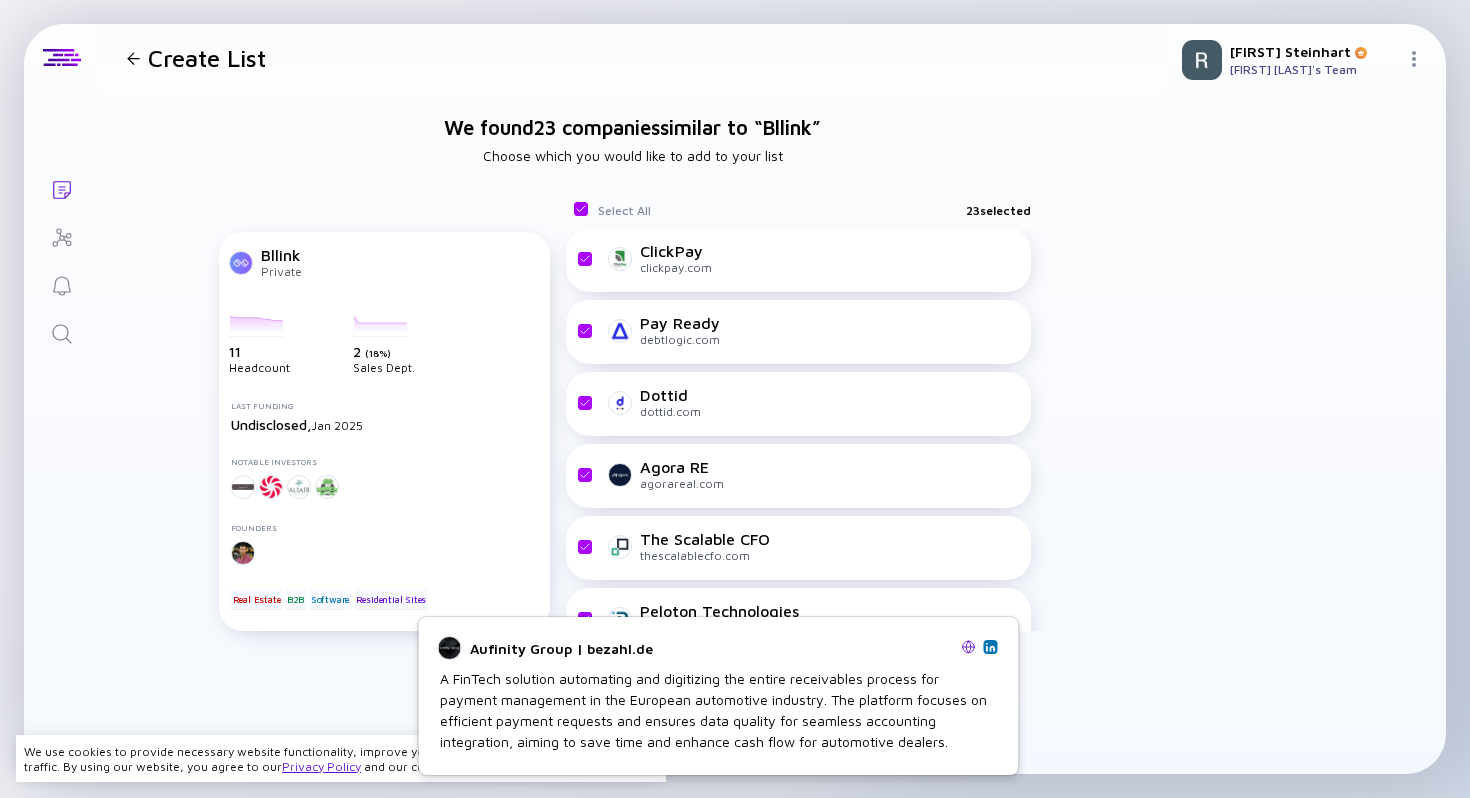 scroll, scrollTop: 0, scrollLeft: 0, axis: both 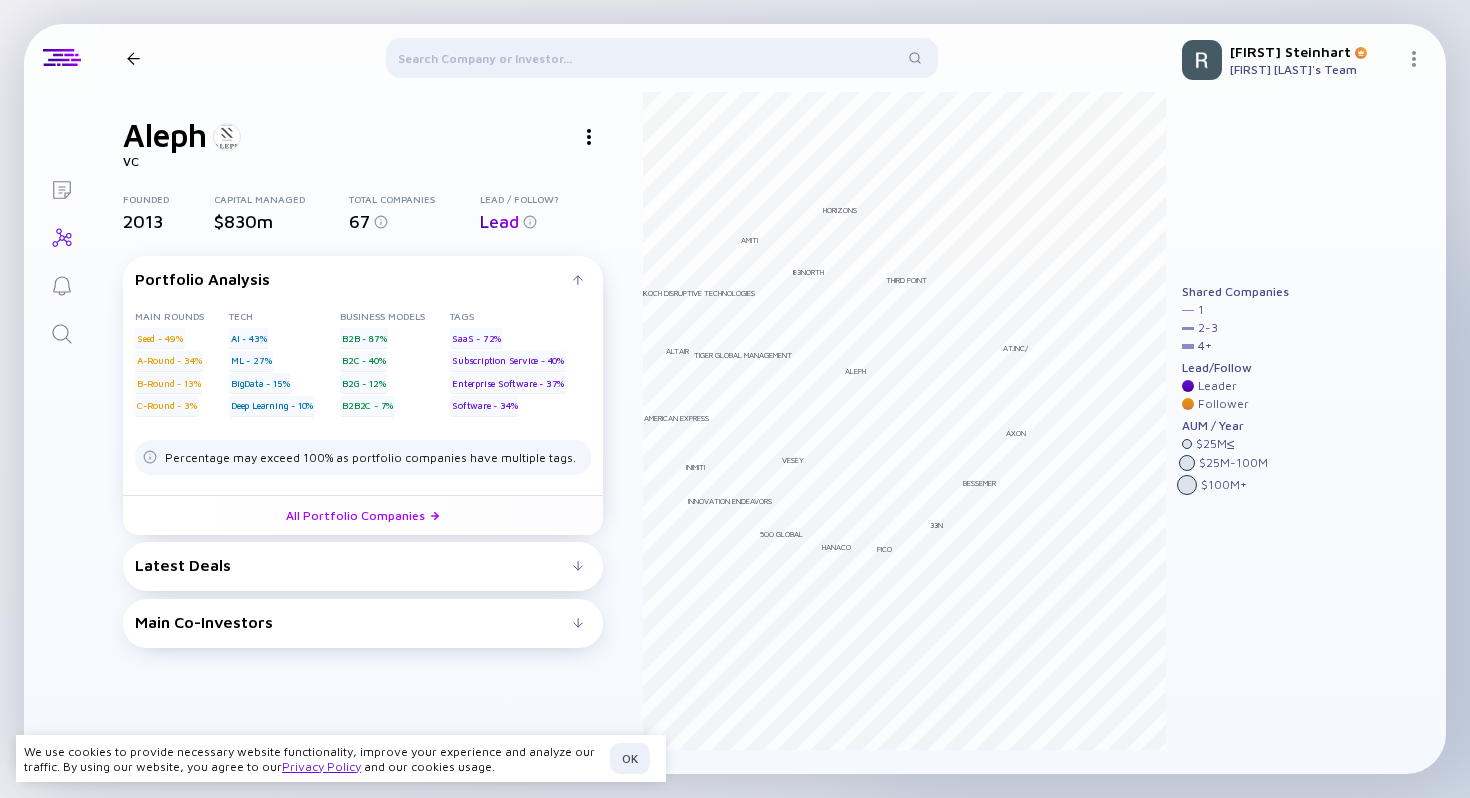 click on "Aleph" at bounding box center (165, 135) 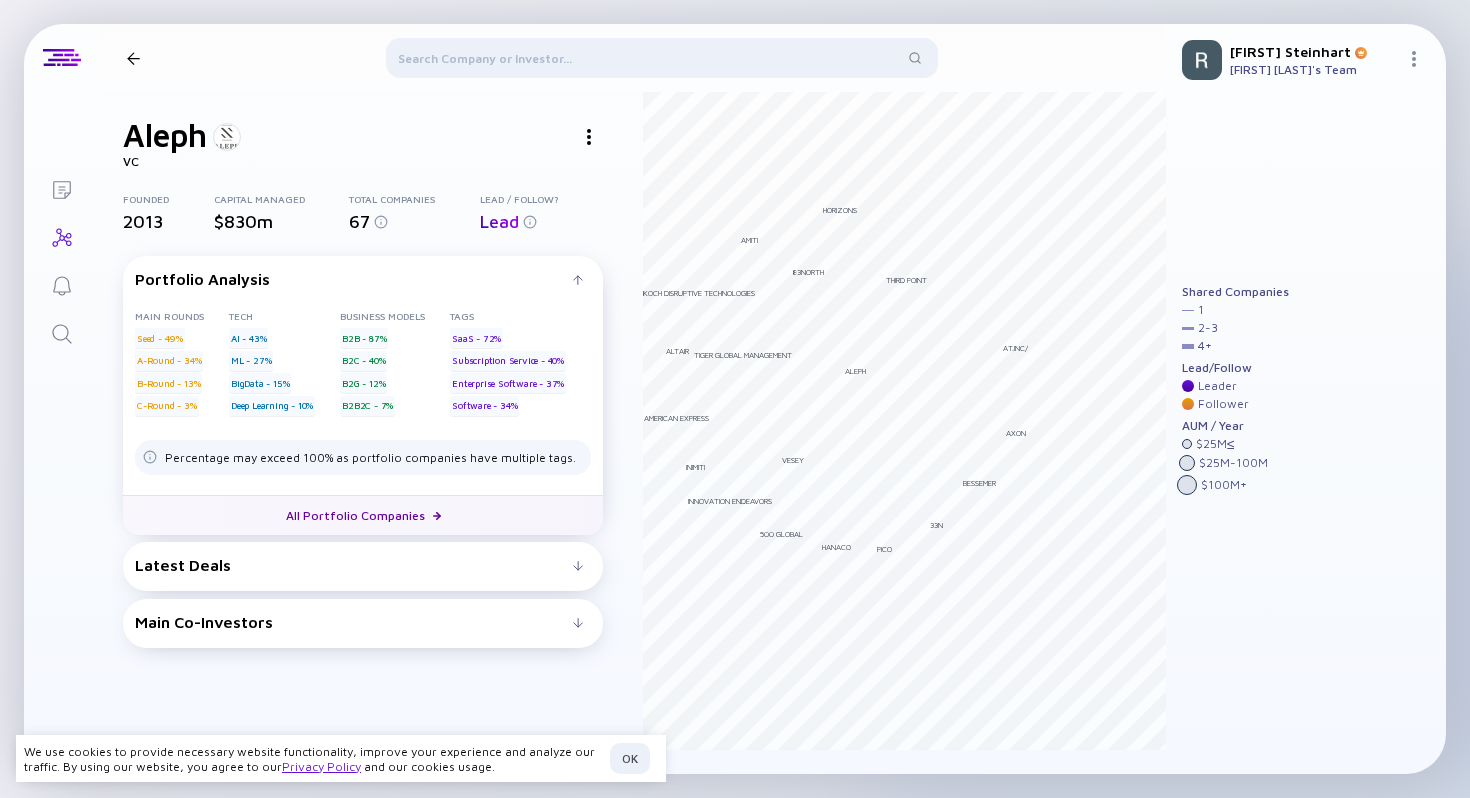 click on "All Portfolio Companies" at bounding box center [363, 515] 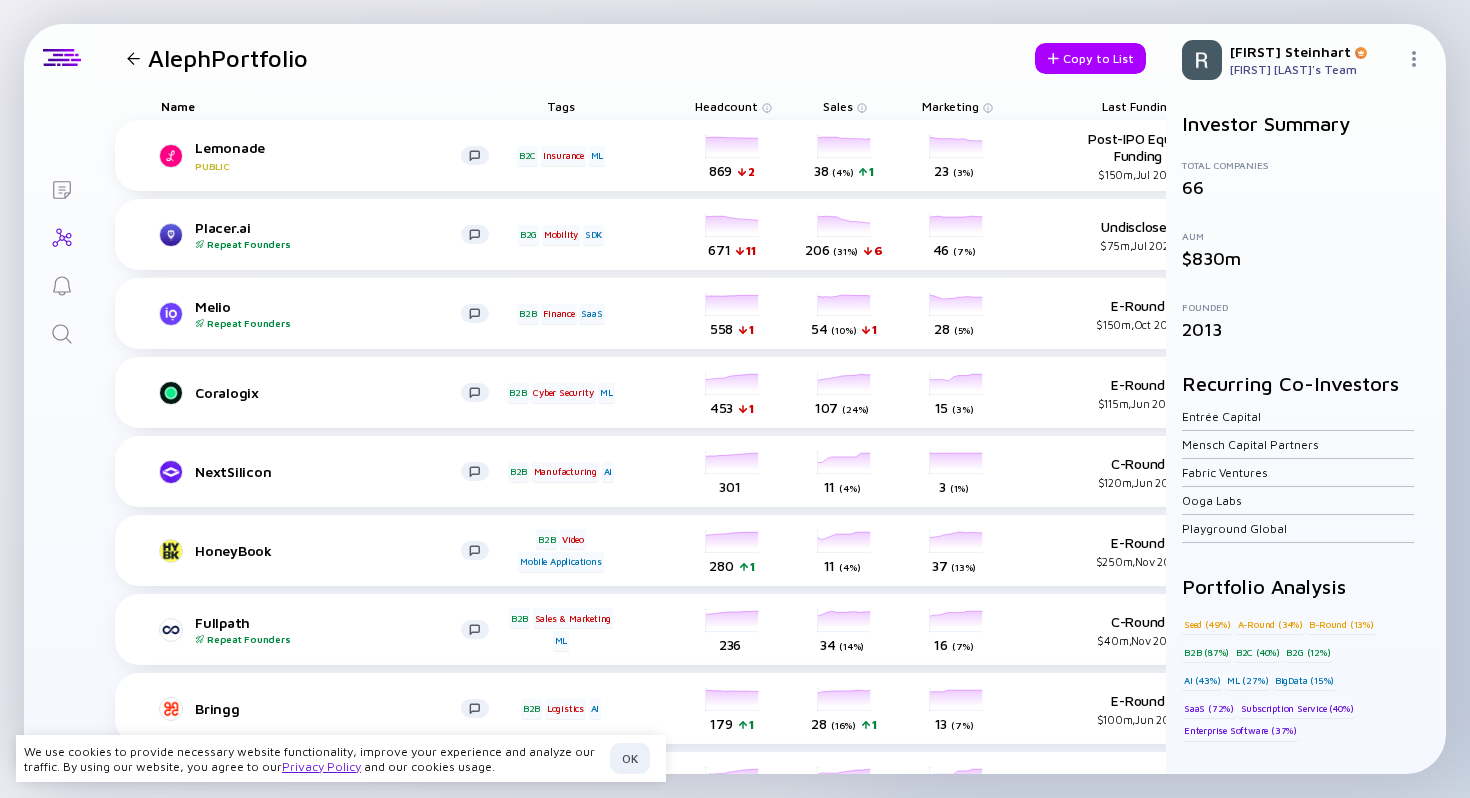 copy on "Aleph  Portfolio" 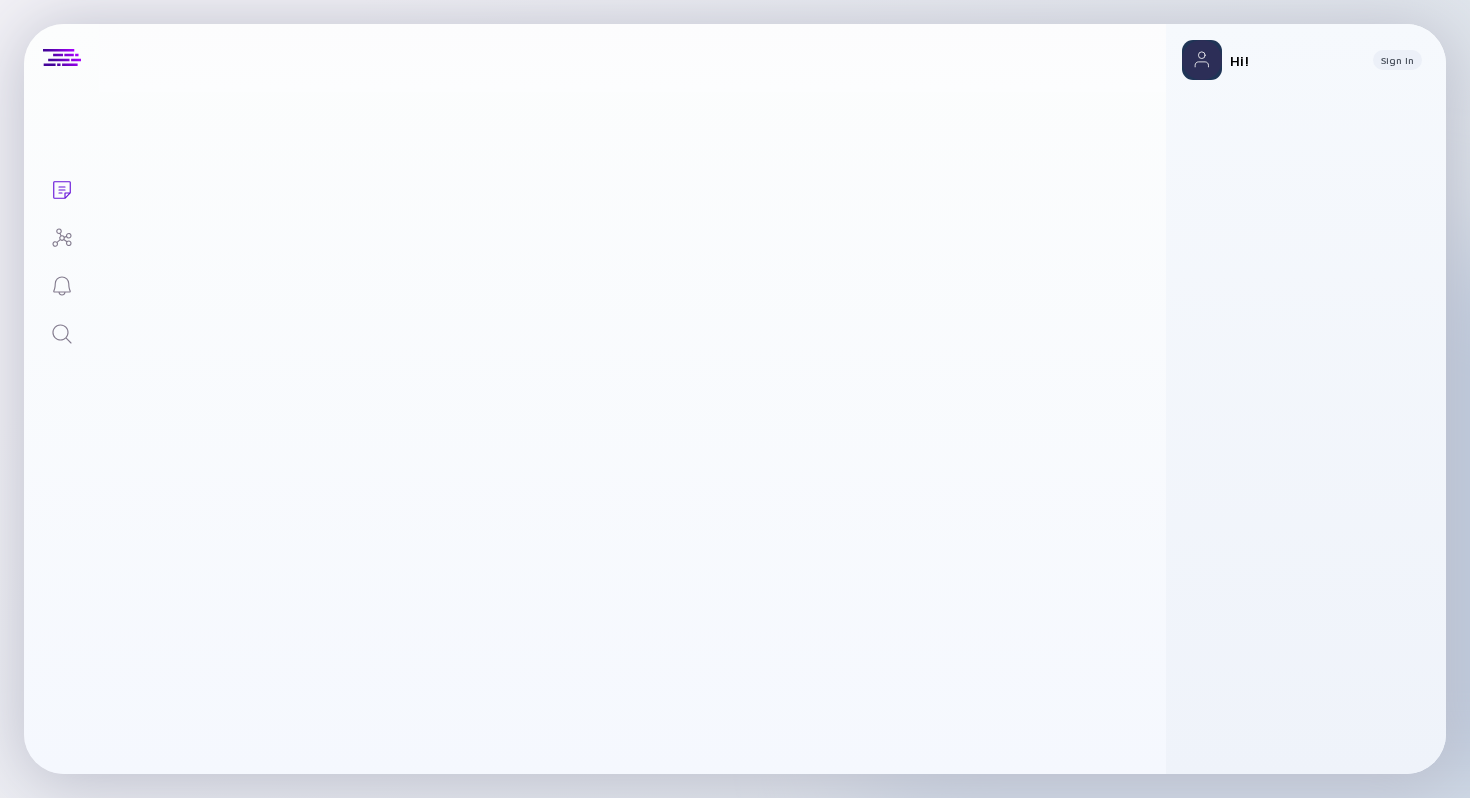 scroll, scrollTop: 0, scrollLeft: 0, axis: both 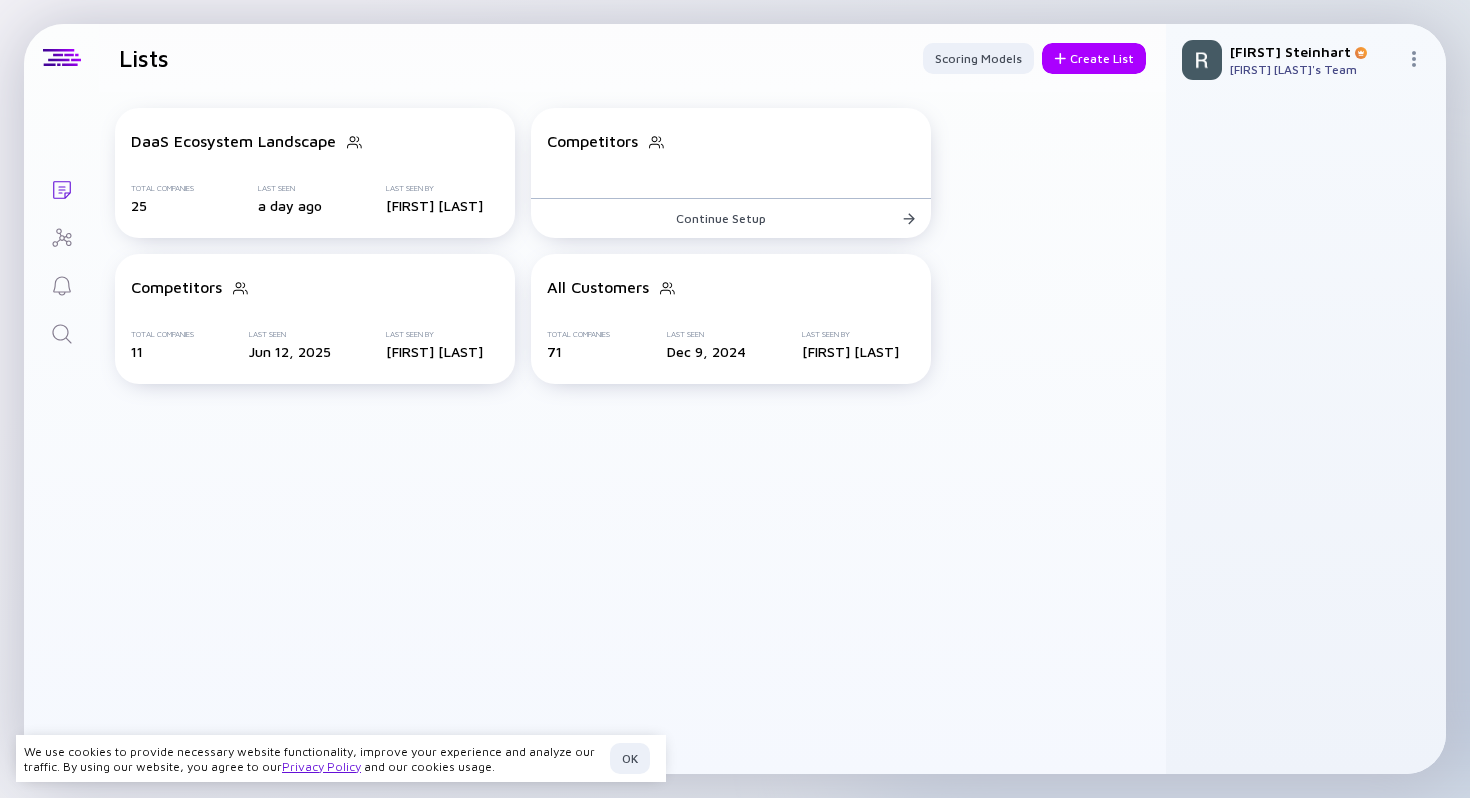 click 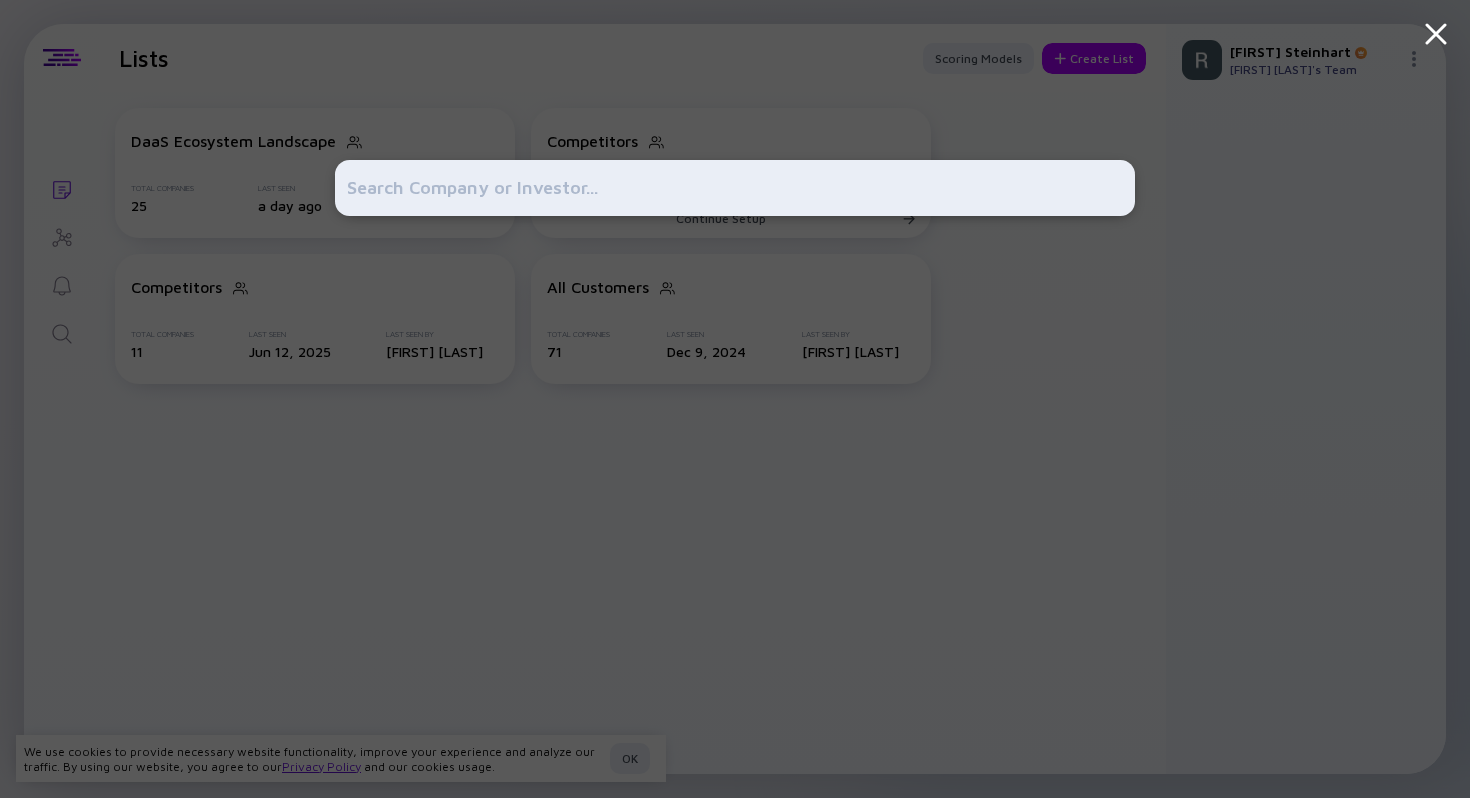 click at bounding box center (735, 188) 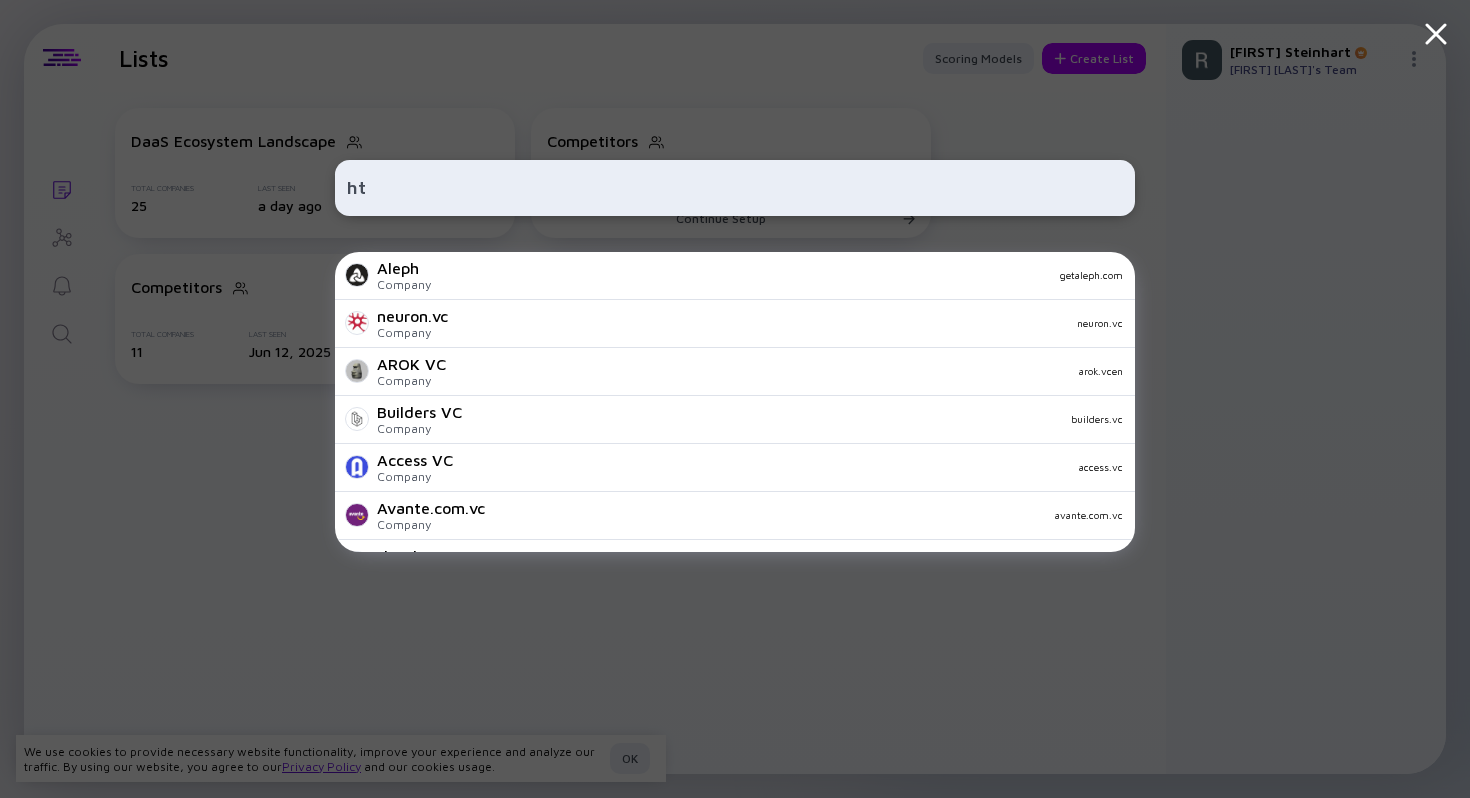 type on "h" 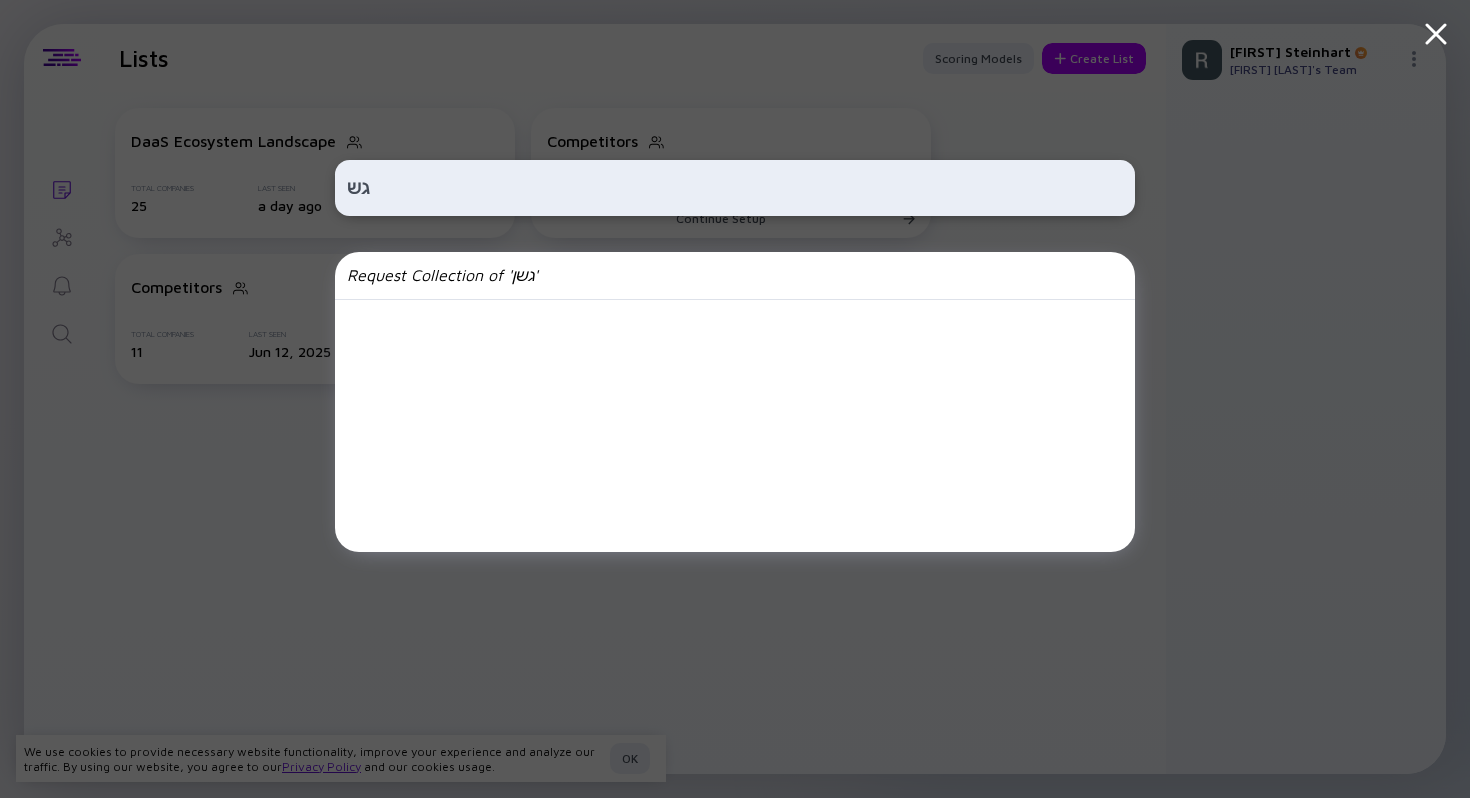 type on "ג" 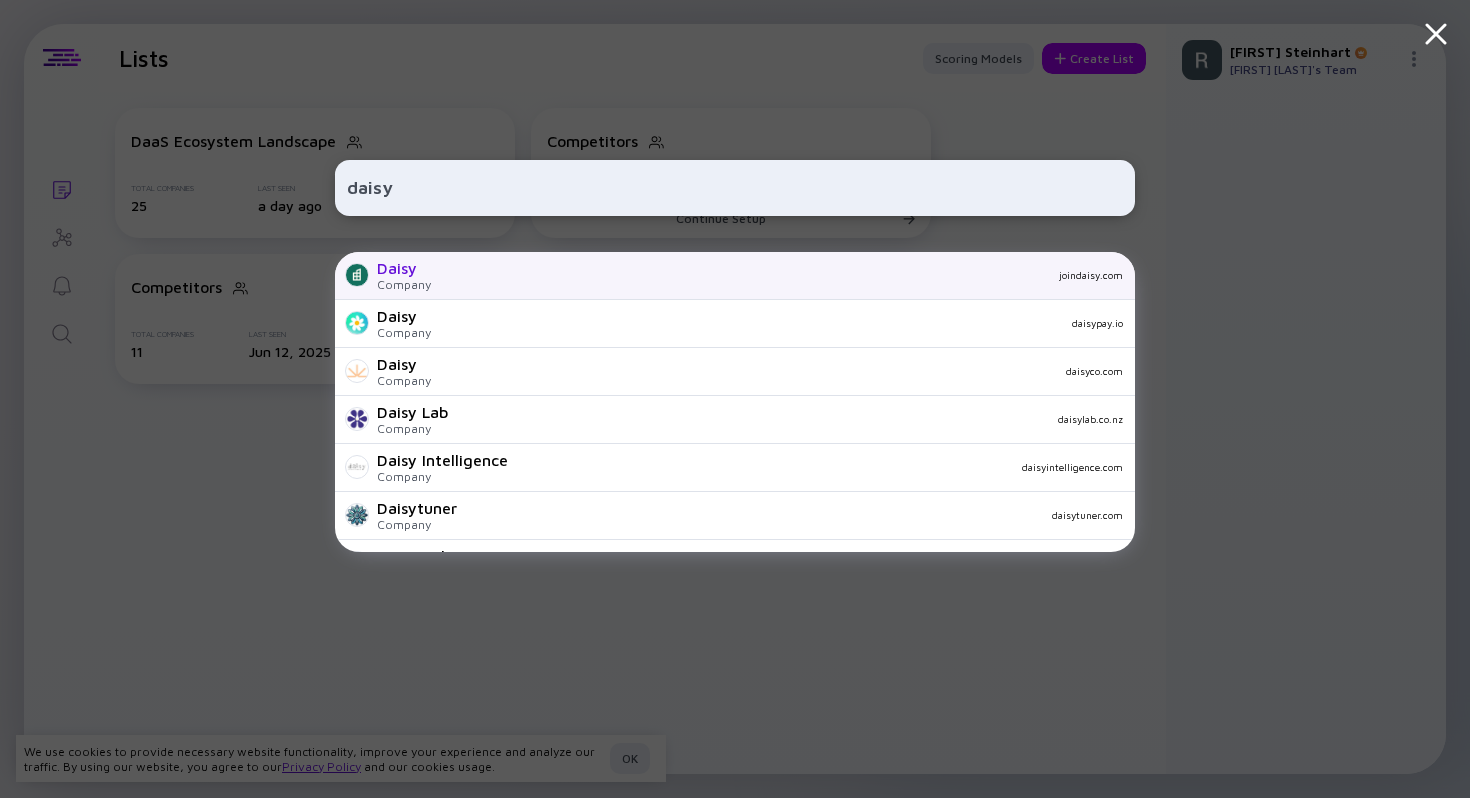 type on "daisy" 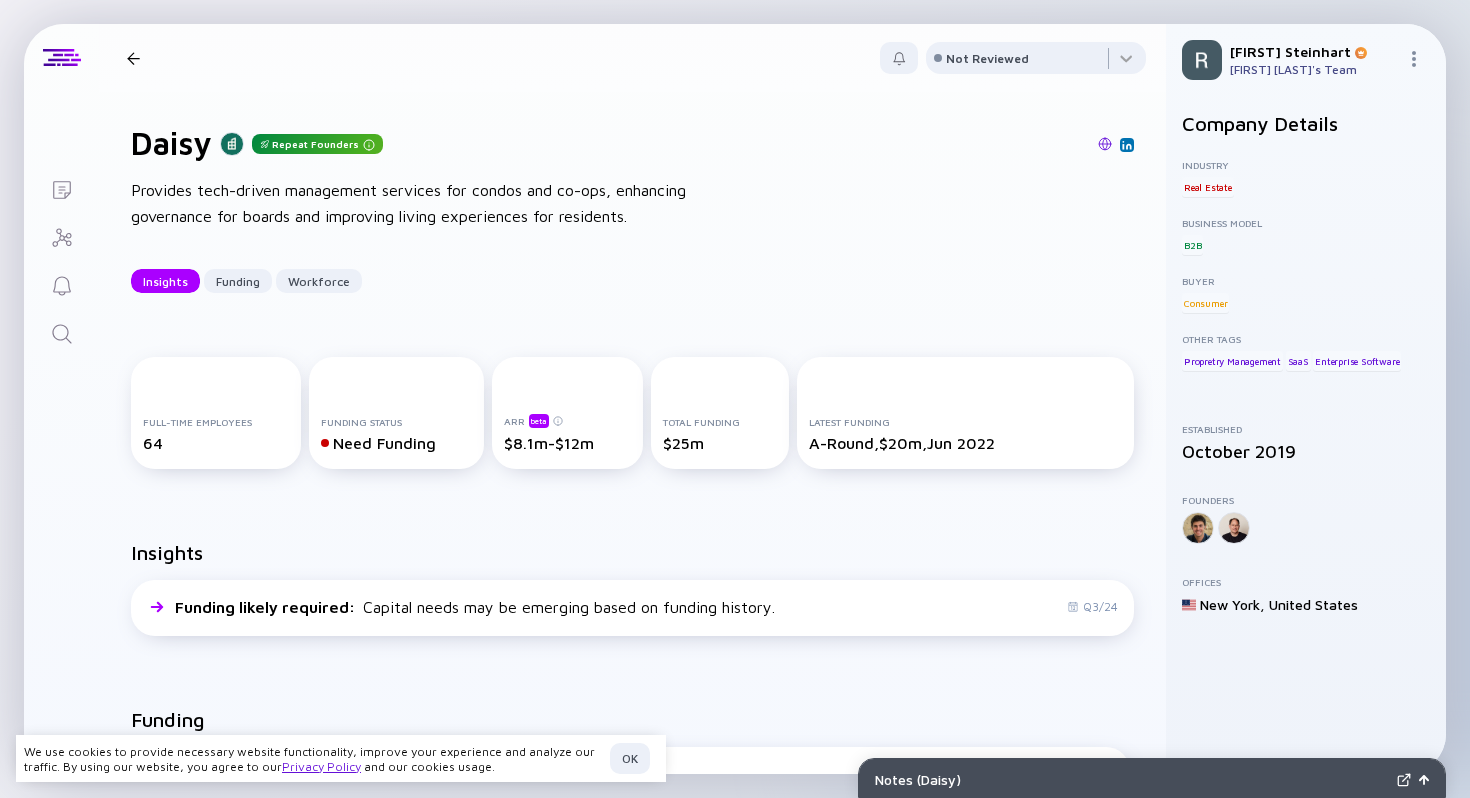 click on "Latest Funding" at bounding box center [966, 422] 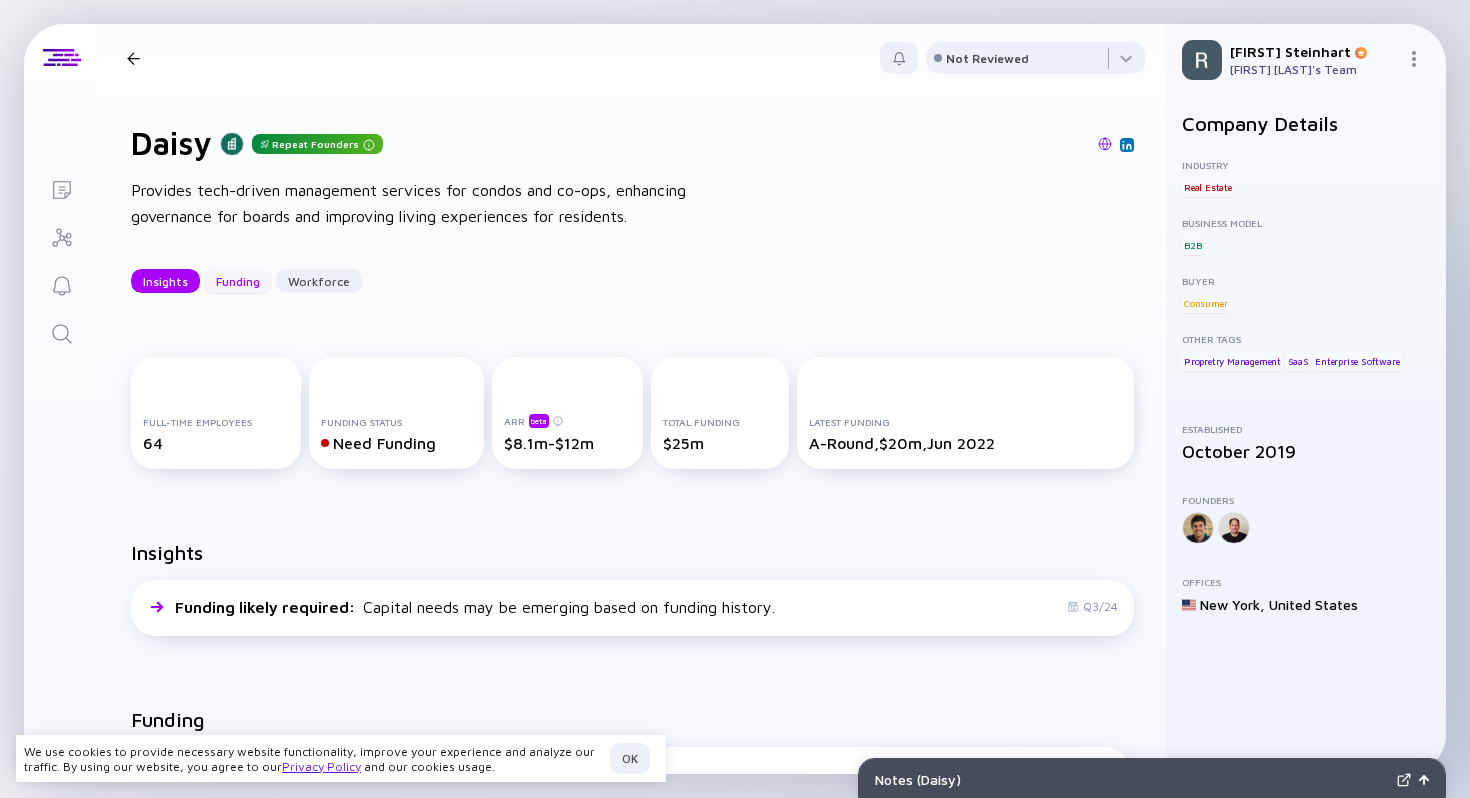 click on "Funding" at bounding box center (238, 281) 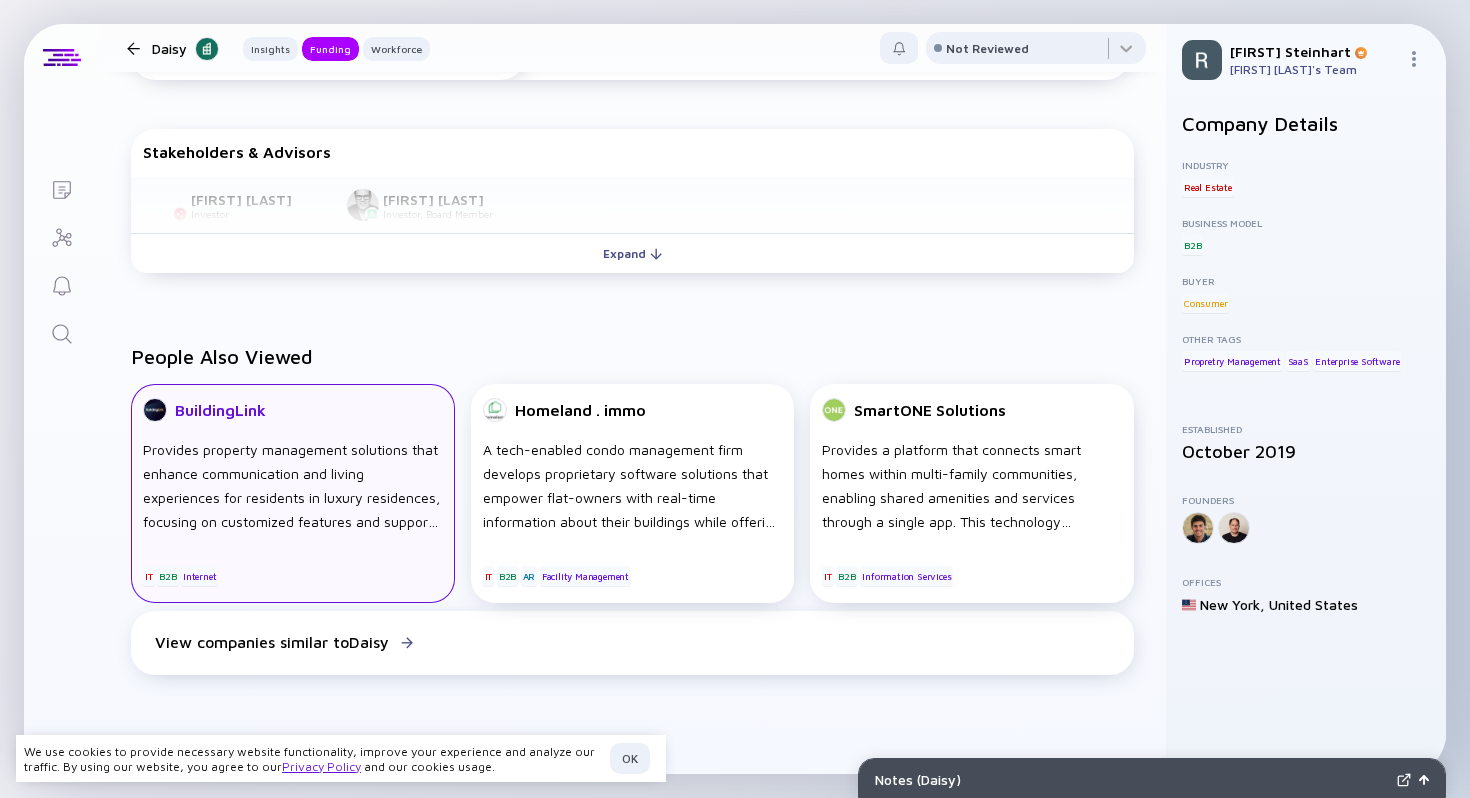 scroll, scrollTop: 866, scrollLeft: 0, axis: vertical 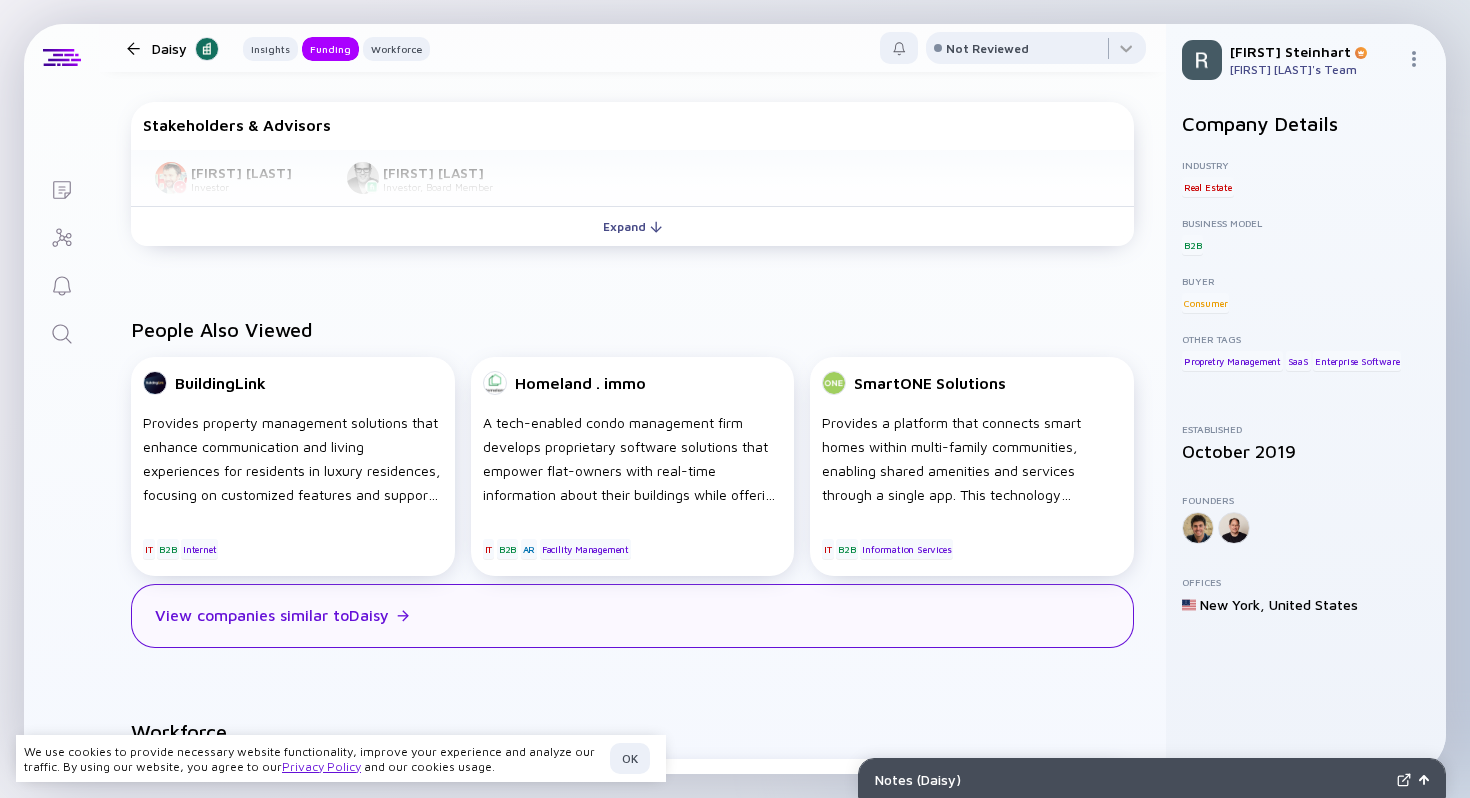 click at bounding box center [403, 616] 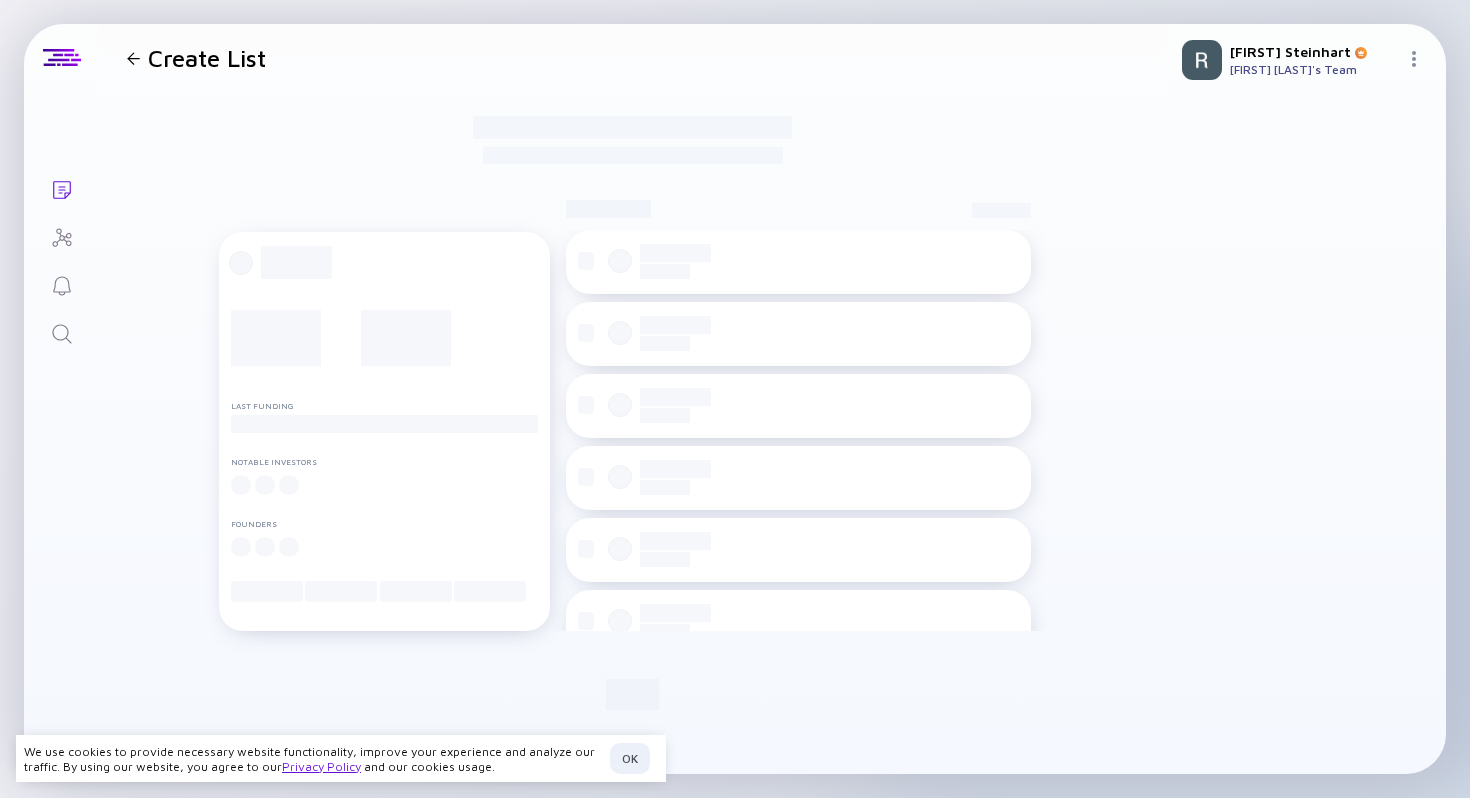 checkbox on "true" 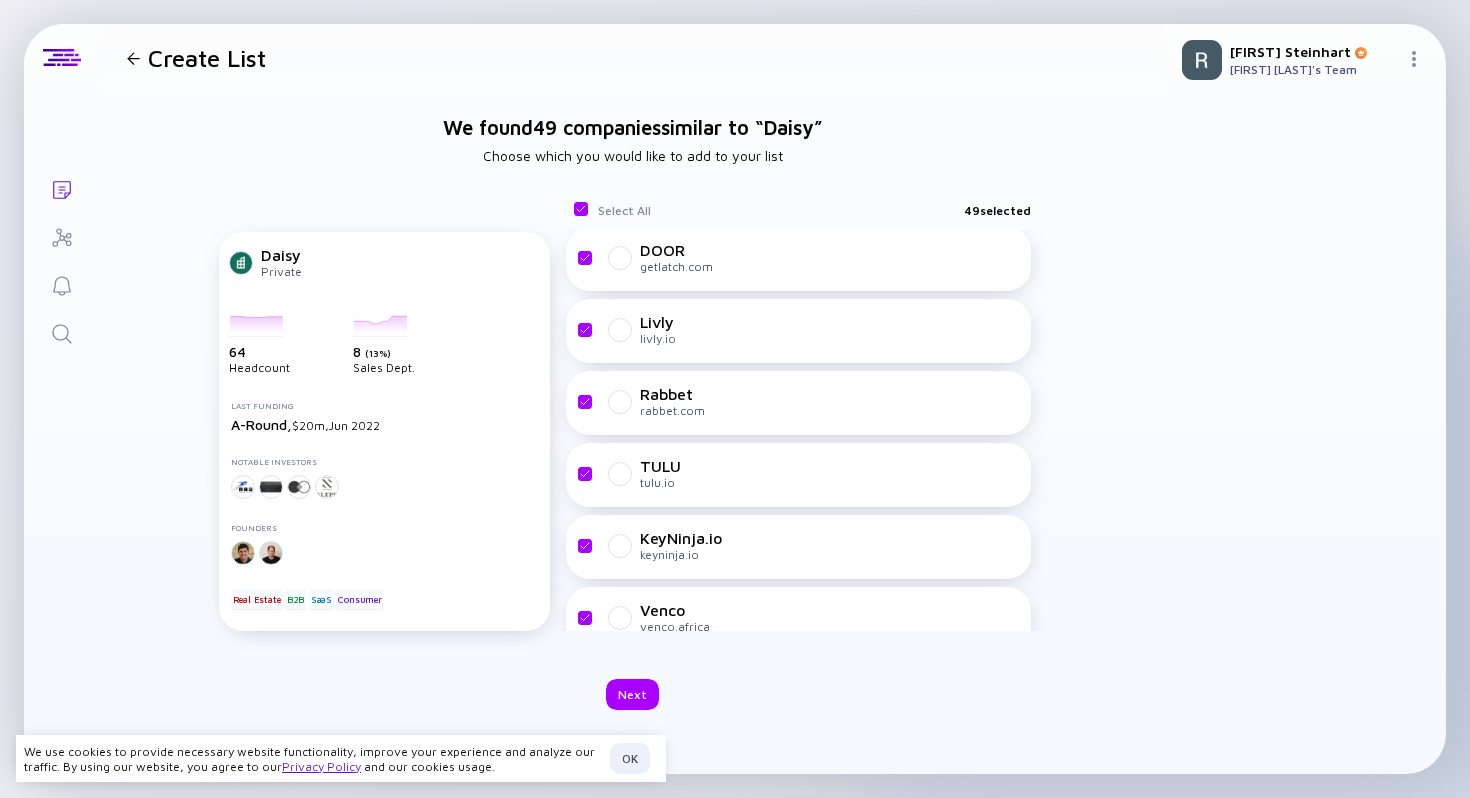 scroll, scrollTop: 3152, scrollLeft: 0, axis: vertical 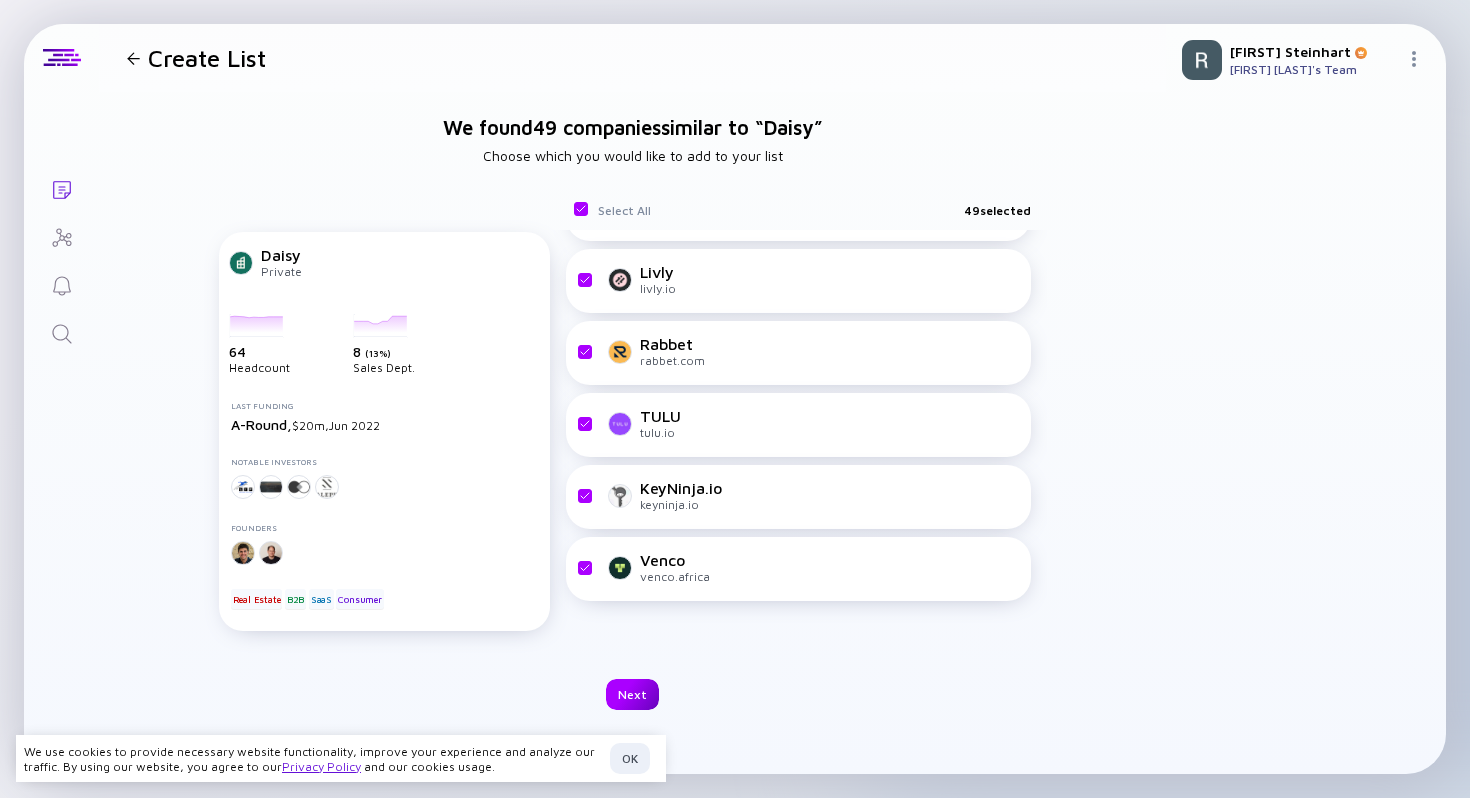 click on "Next" at bounding box center (632, 694) 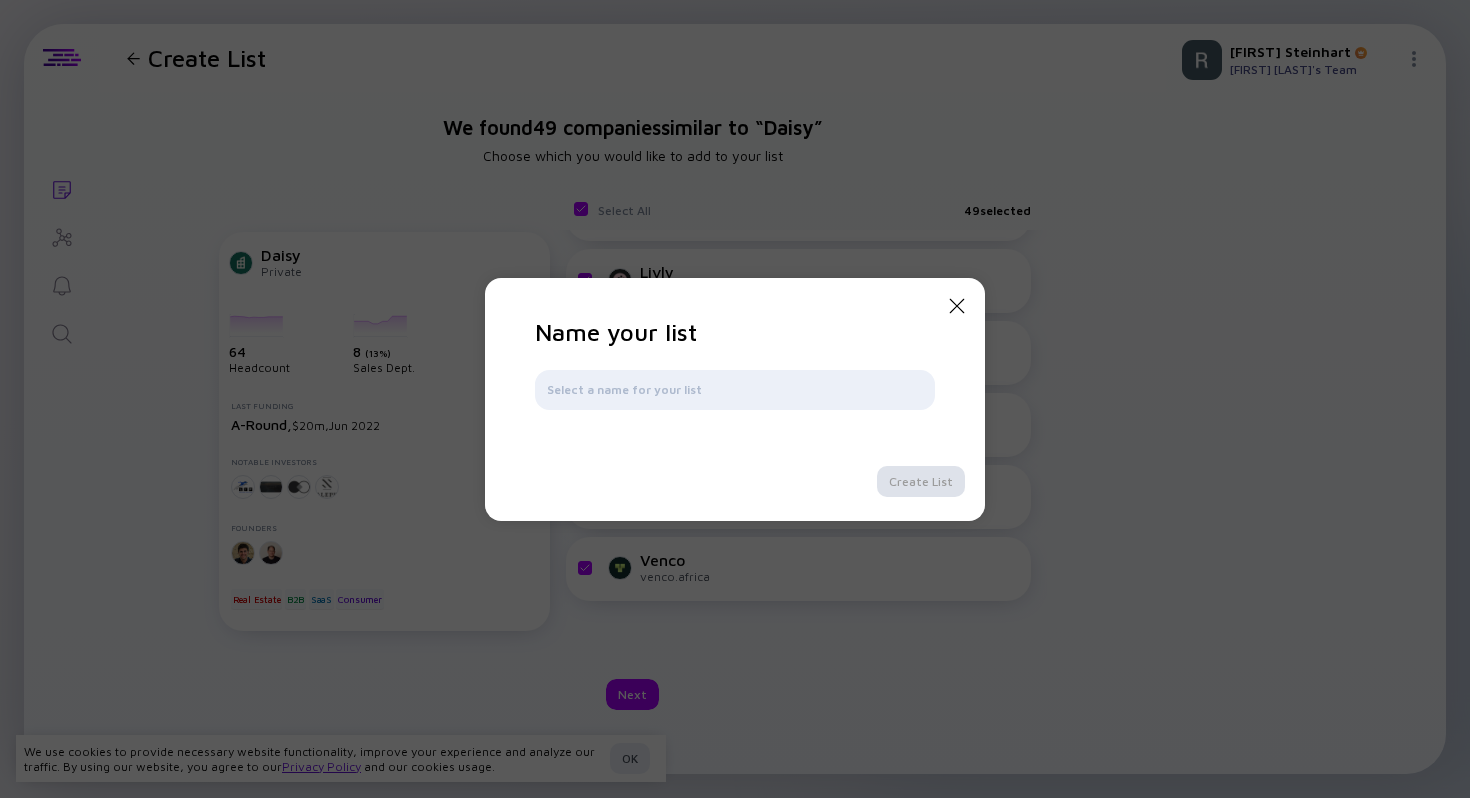 click on "Close Modal" 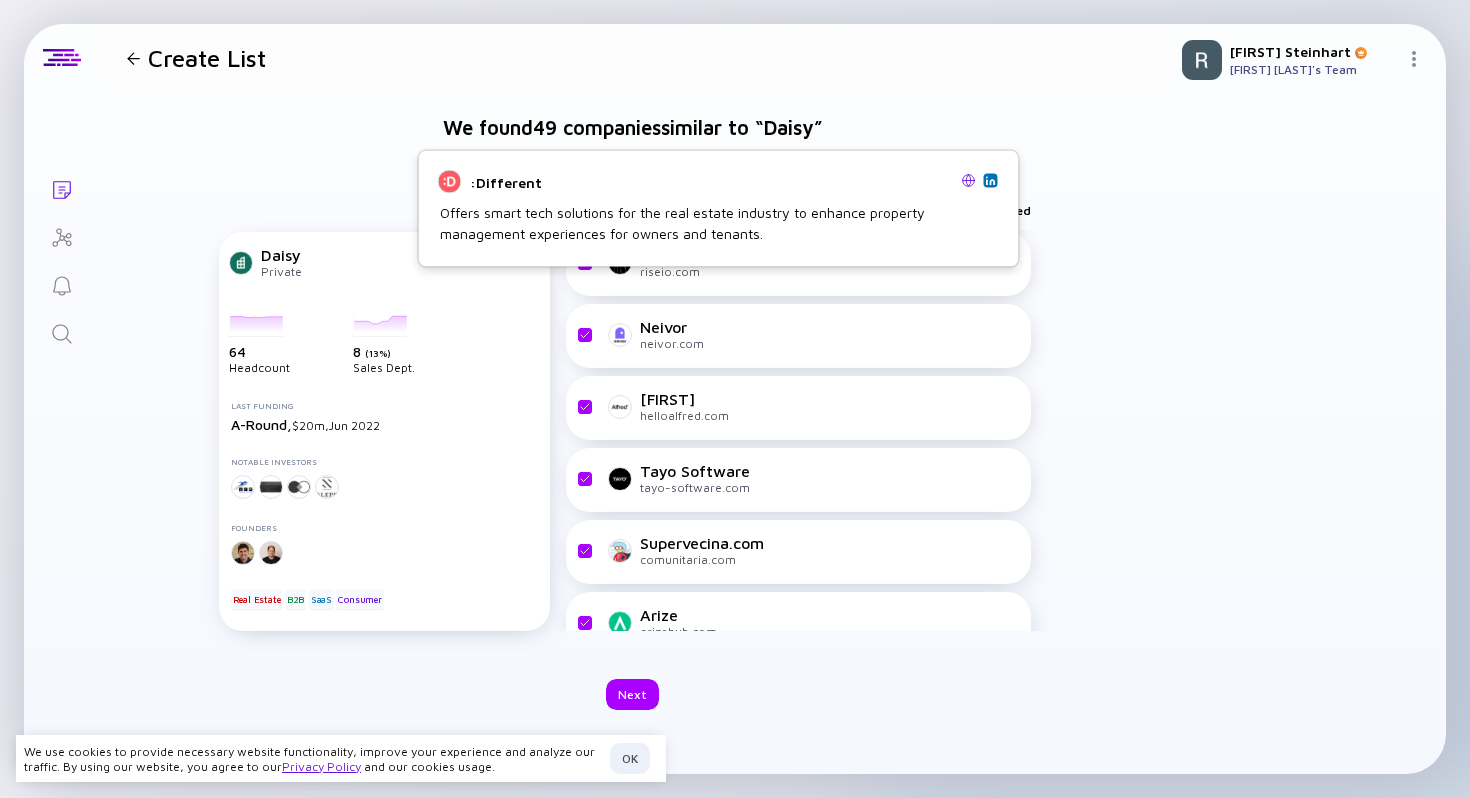 scroll, scrollTop: 360, scrollLeft: 0, axis: vertical 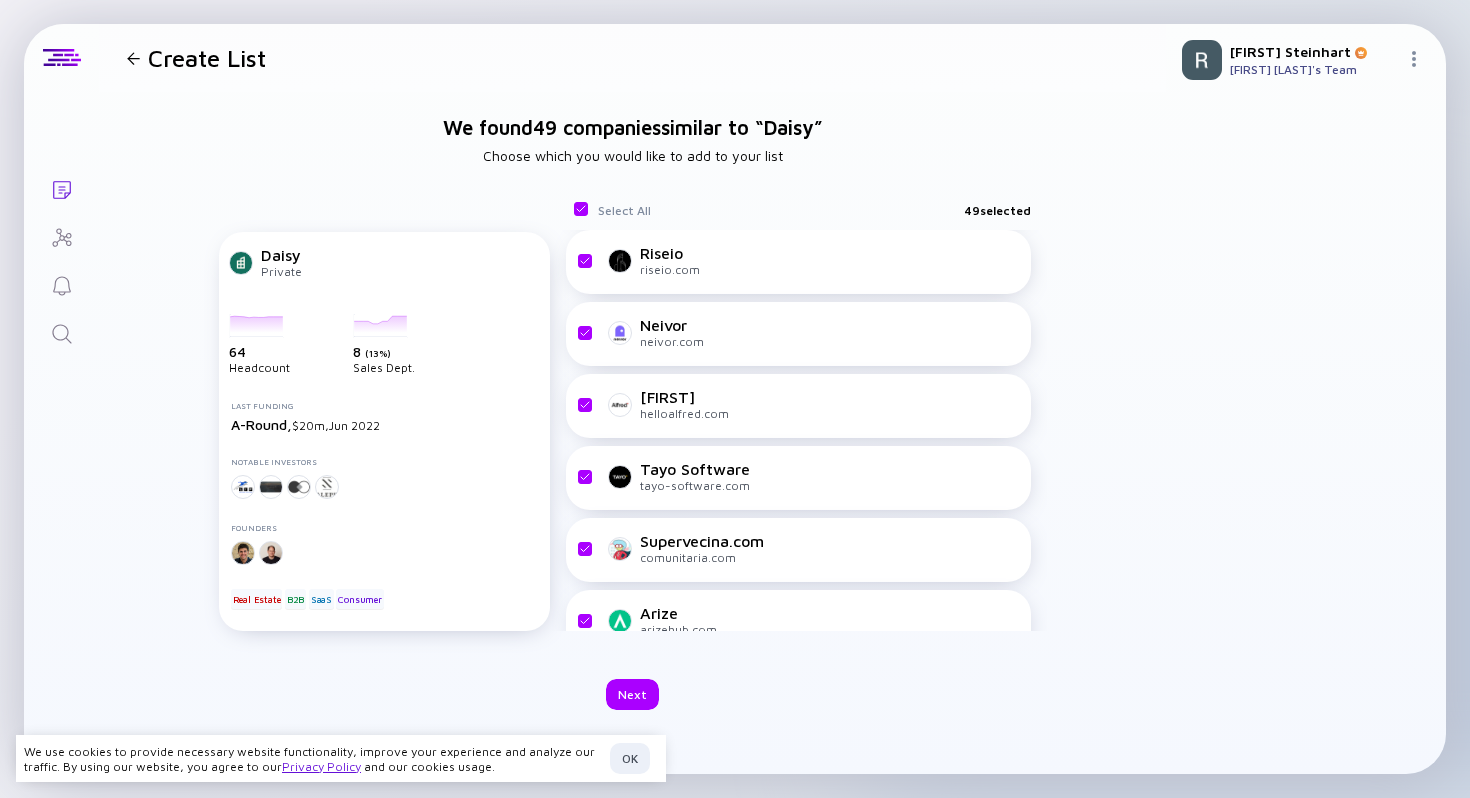 click on "Create List" at bounding box center [632, 58] 